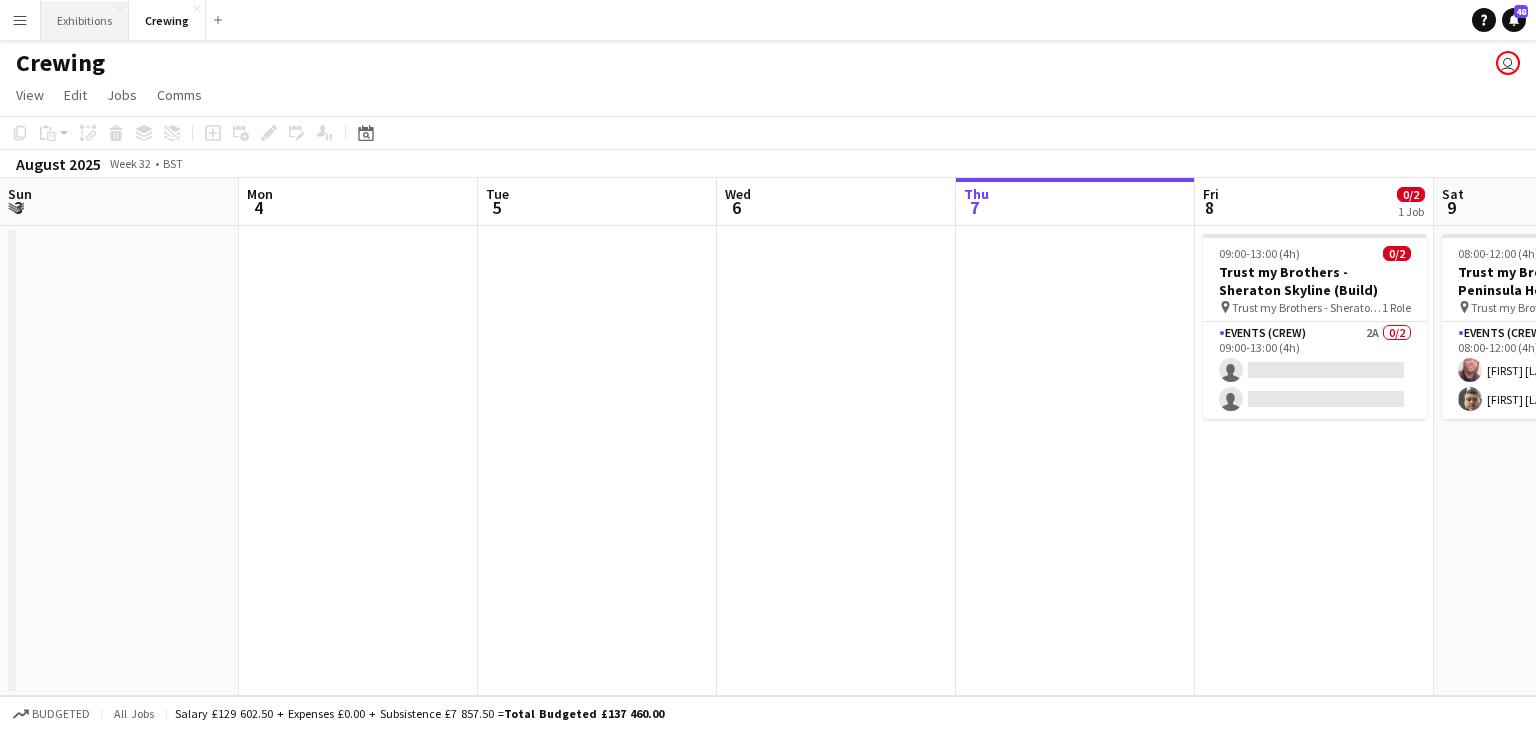 scroll, scrollTop: 0, scrollLeft: 0, axis: both 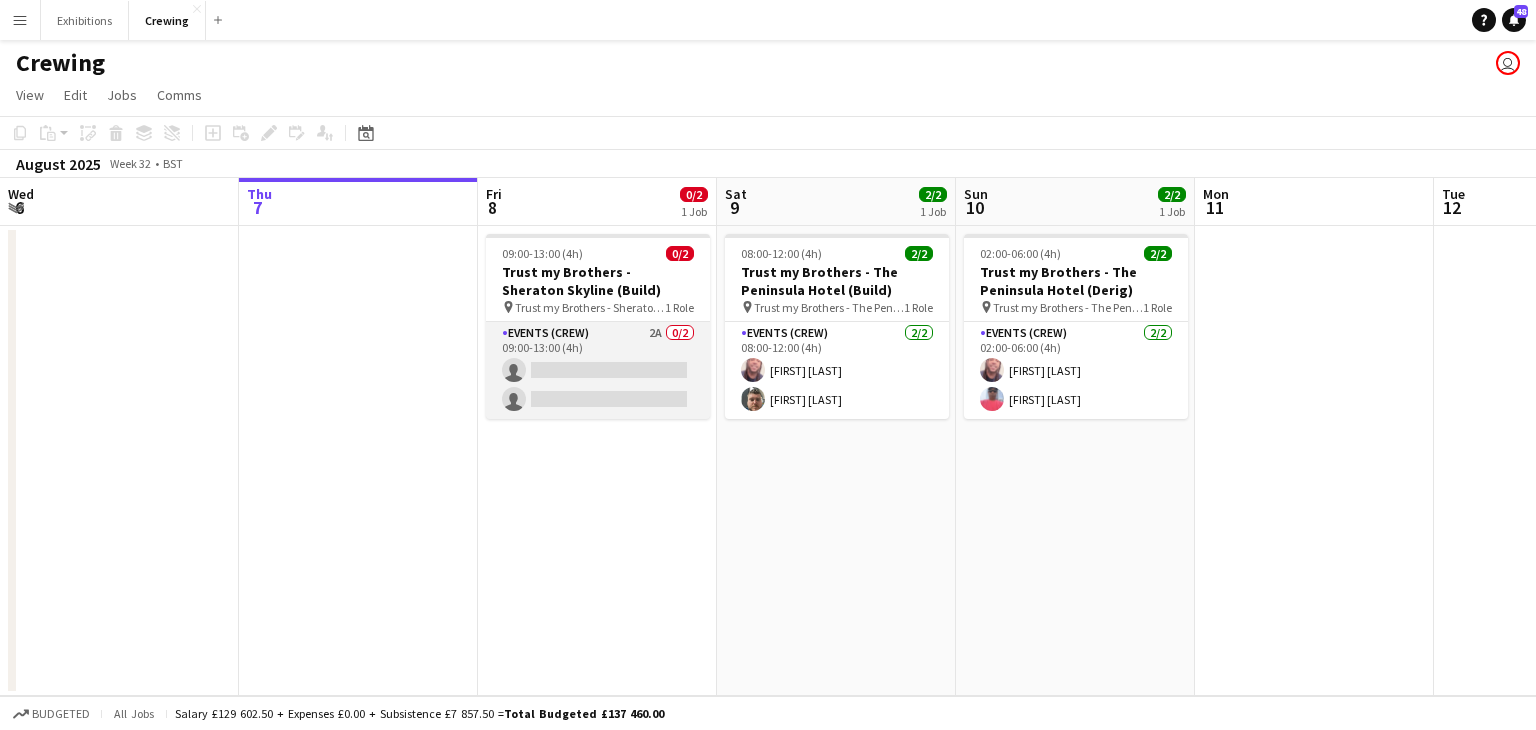 click on "Events (Crew)   2A   0/2   09:00-13:00 (4h)
single-neutral-actions
single-neutral-actions" at bounding box center [598, 370] 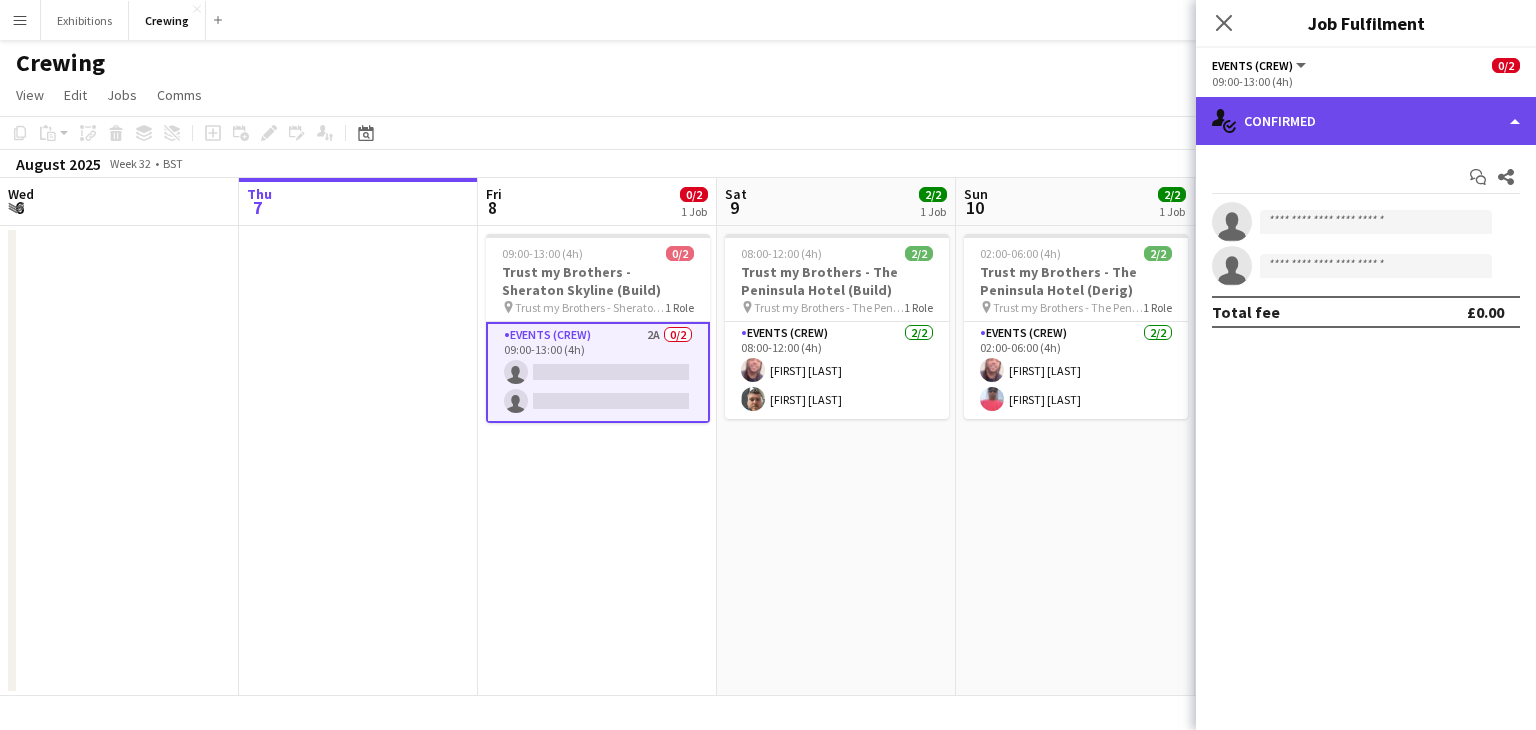 click on "single-neutral-actions-check-2
Confirmed" 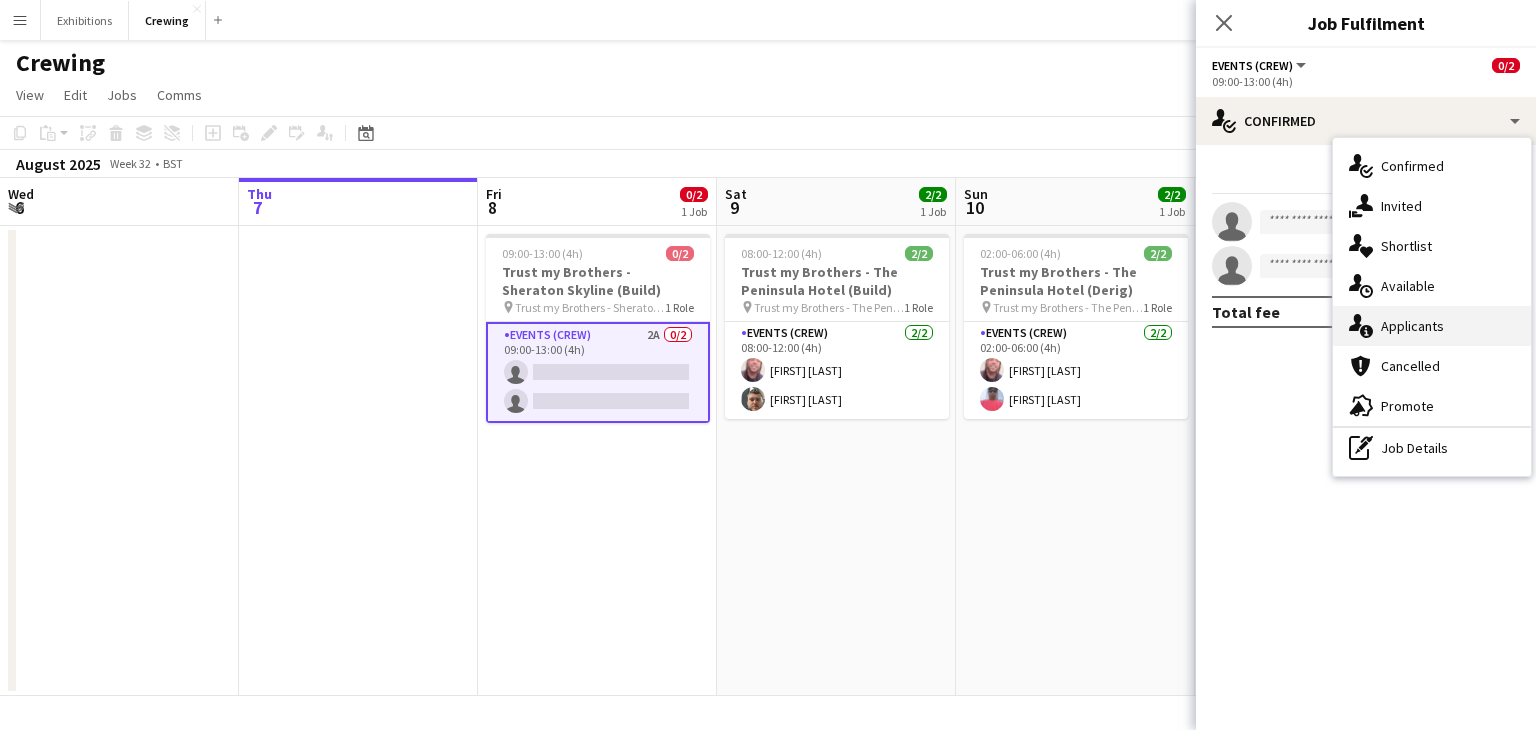 click on "single-neutral-actions-information
Applicants" at bounding box center [1432, 326] 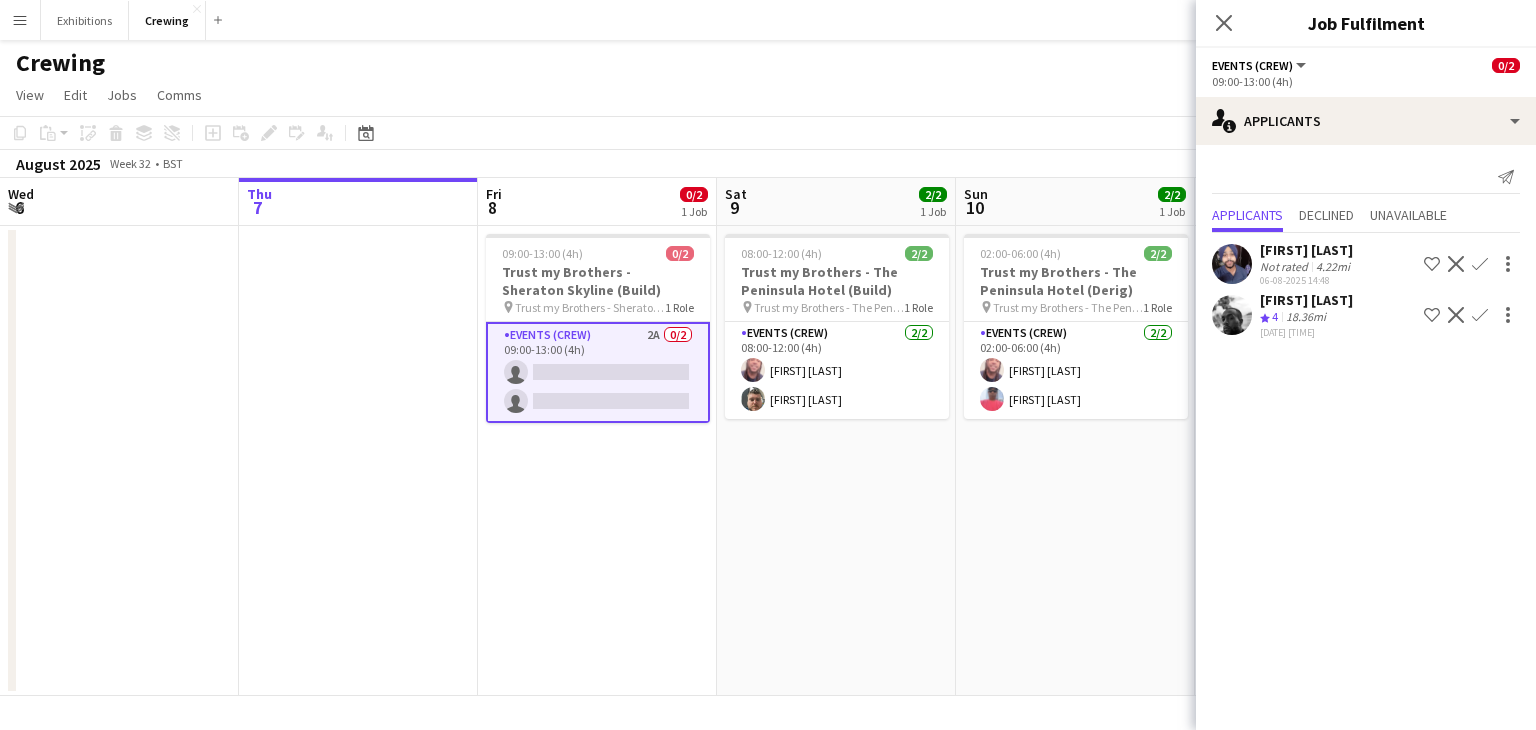 click on "[TIME] [FIRST] [LAST] [FIRST] [LAST]" at bounding box center (836, 461) 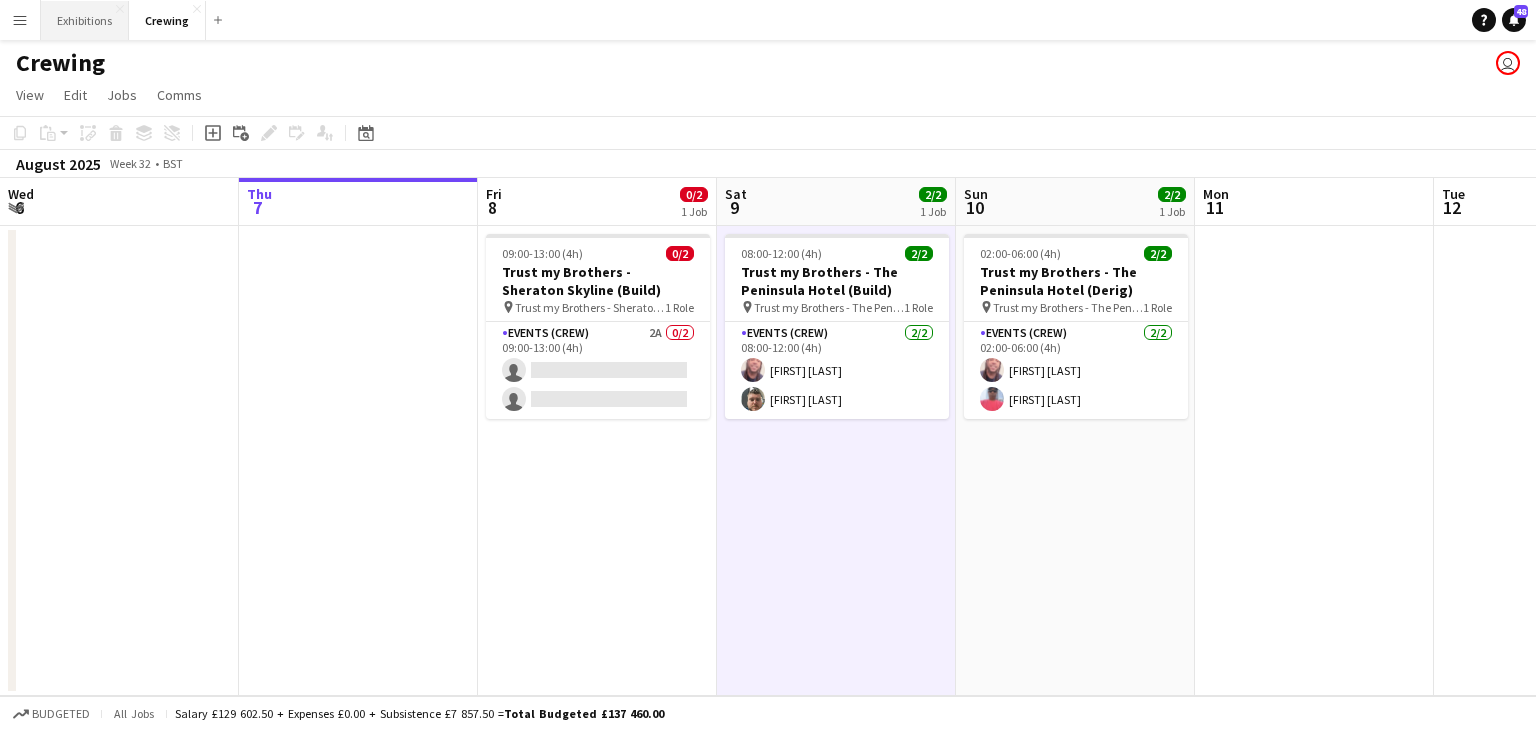 click on "Exhibitions
Close" at bounding box center [85, 20] 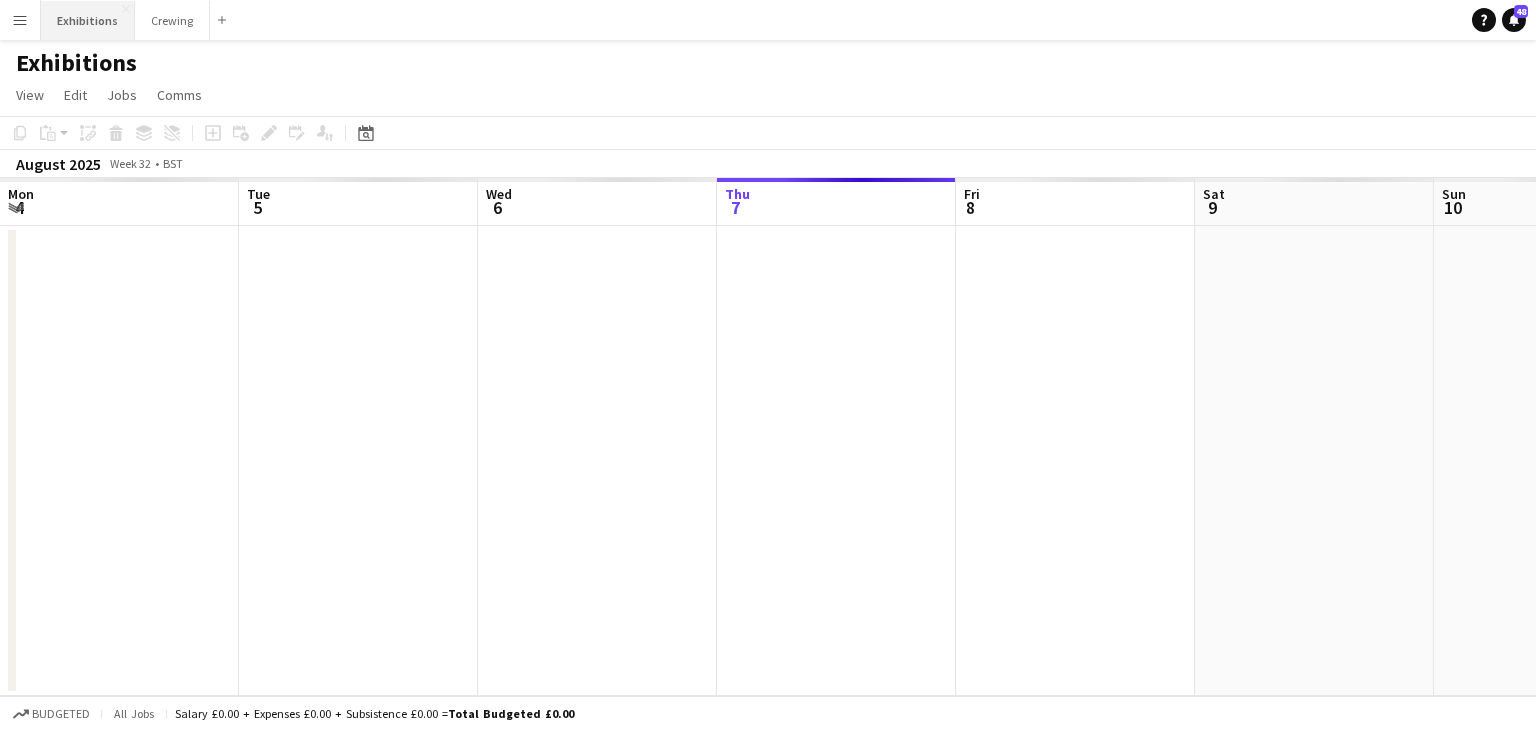 scroll, scrollTop: 0, scrollLeft: 478, axis: horizontal 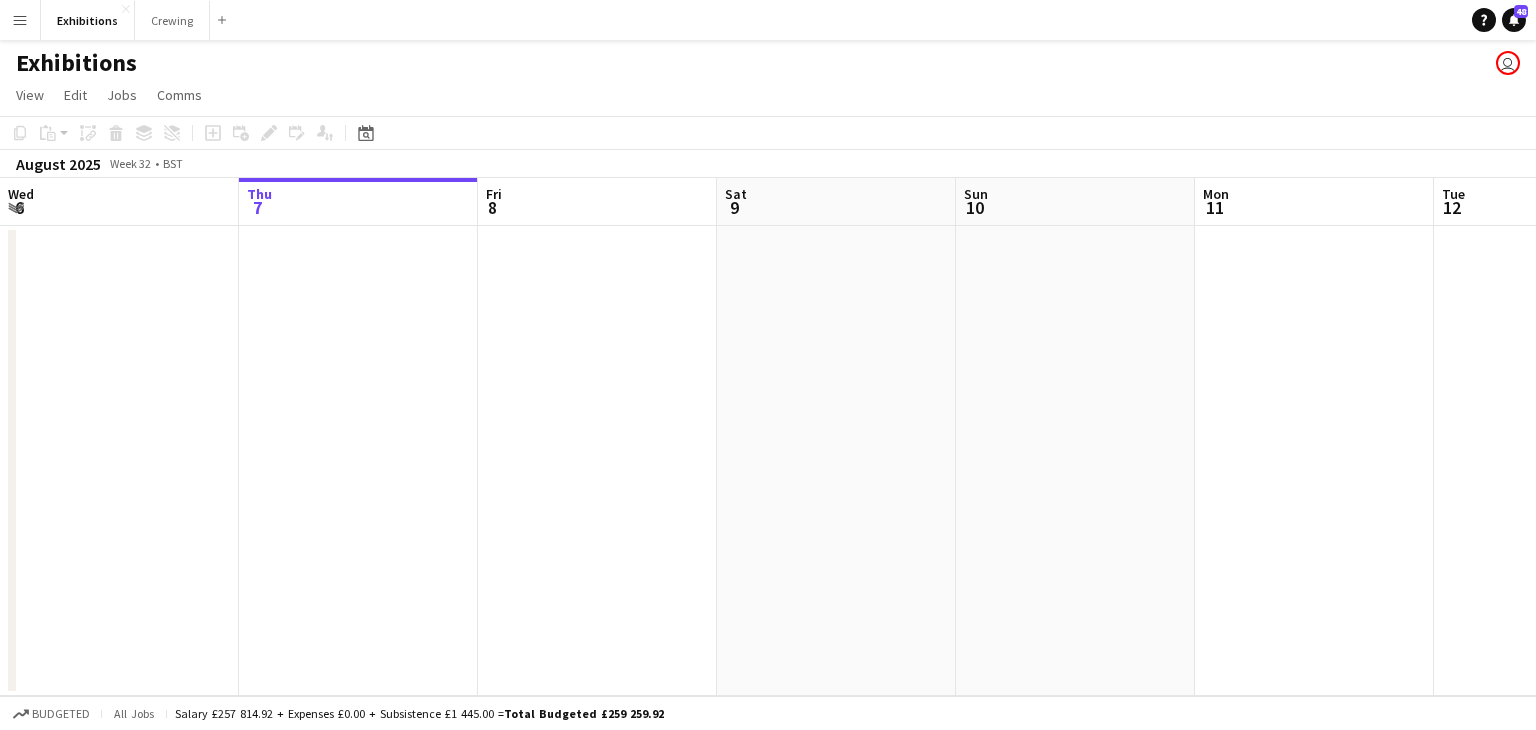 click on "Menu" at bounding box center [20, 20] 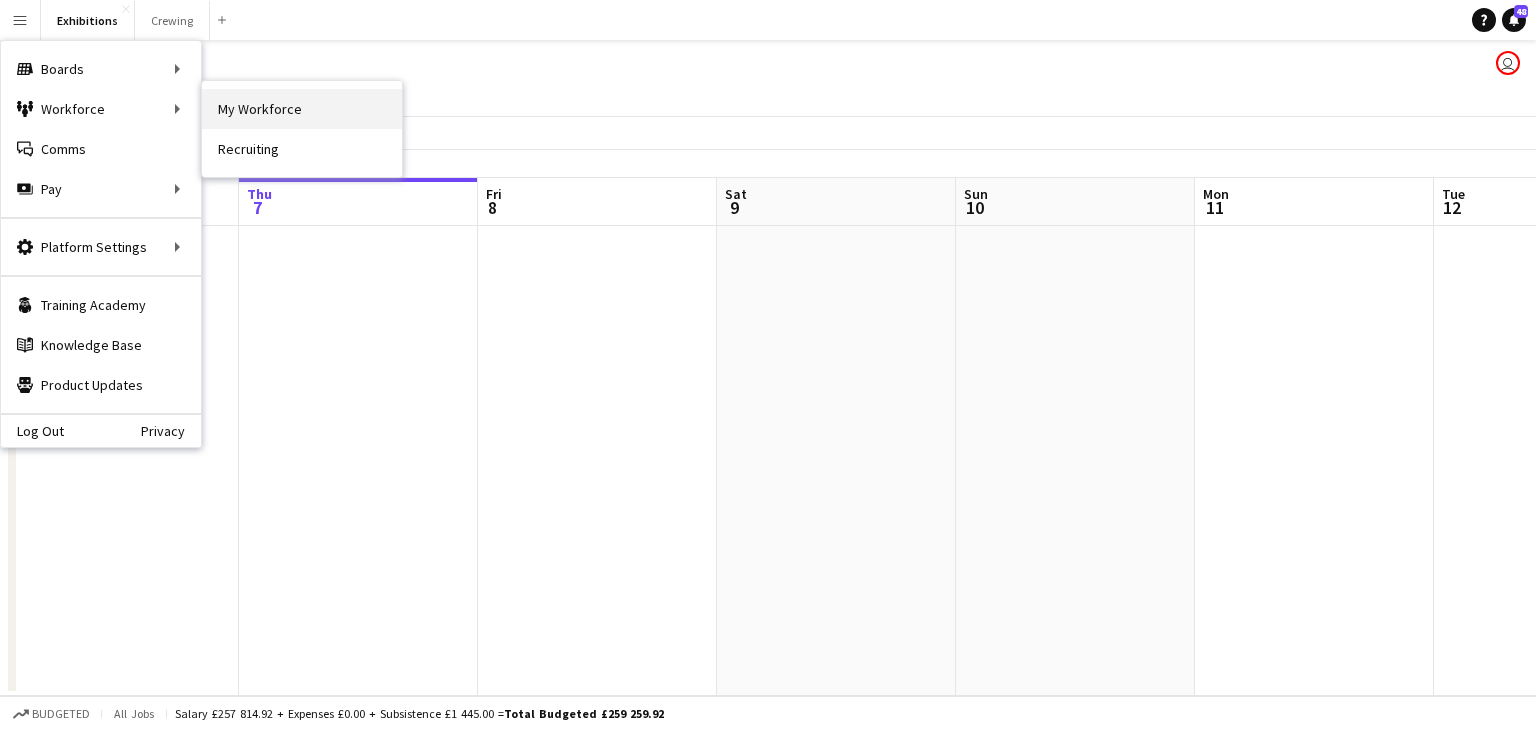 click on "My Workforce" at bounding box center (302, 109) 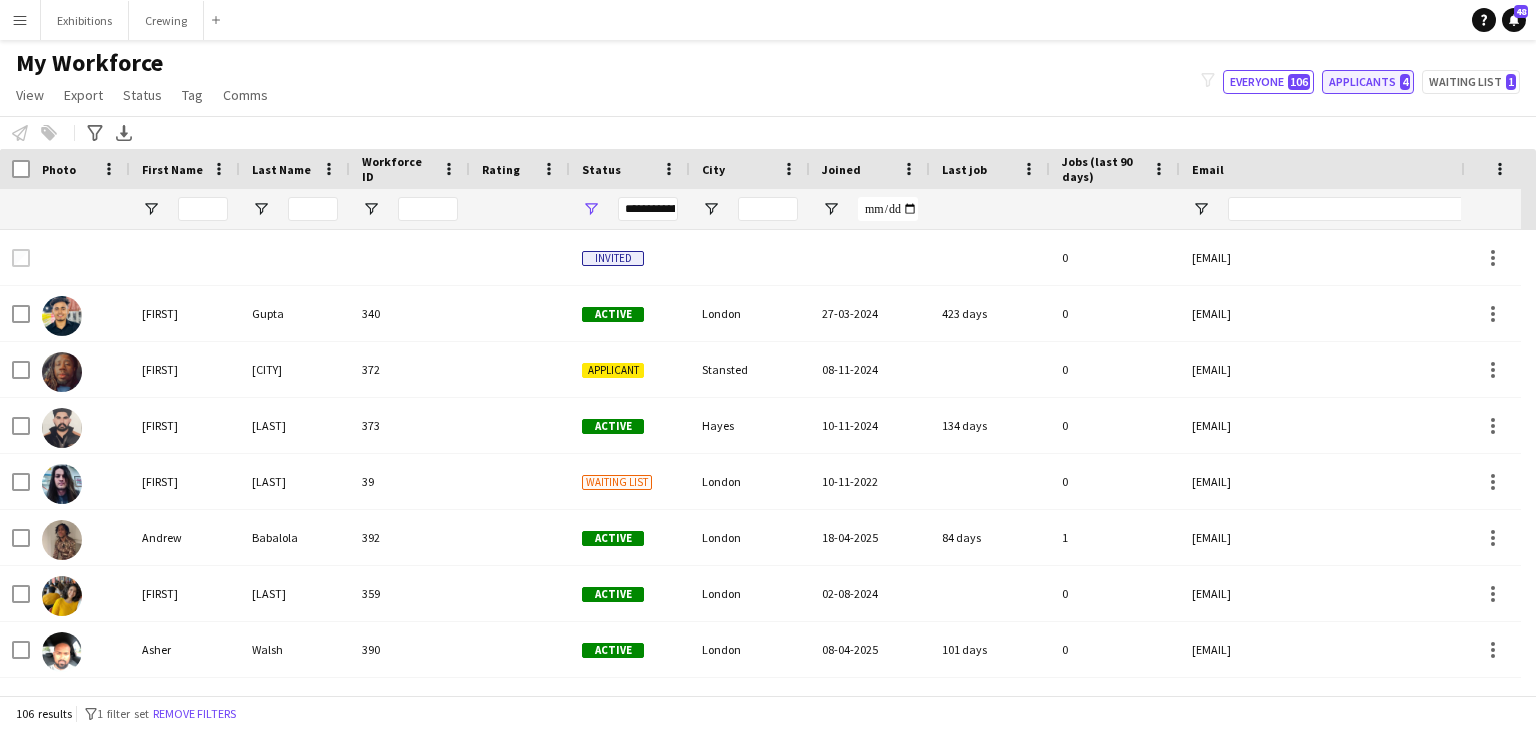 click on "Applicants   4" 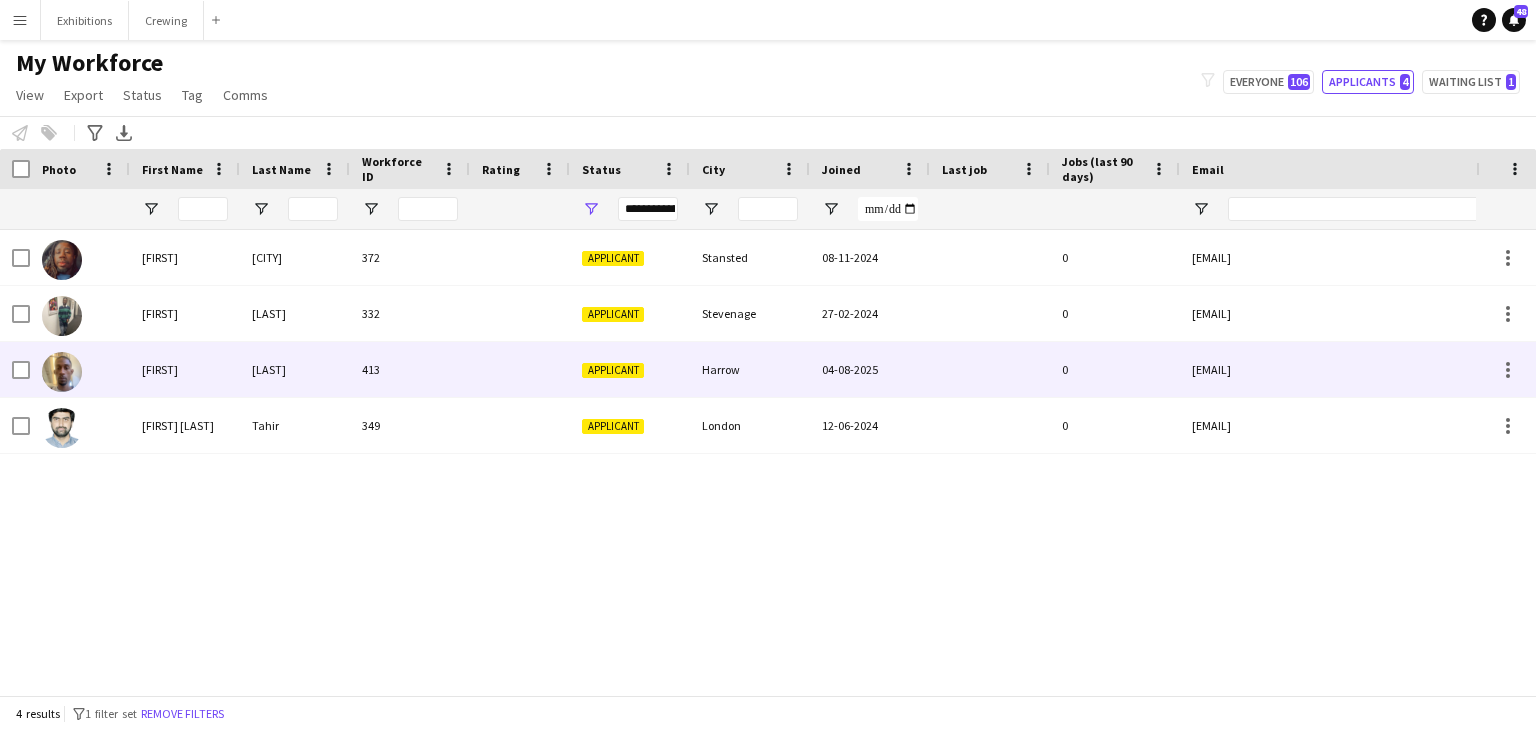click on "413" at bounding box center (410, 369) 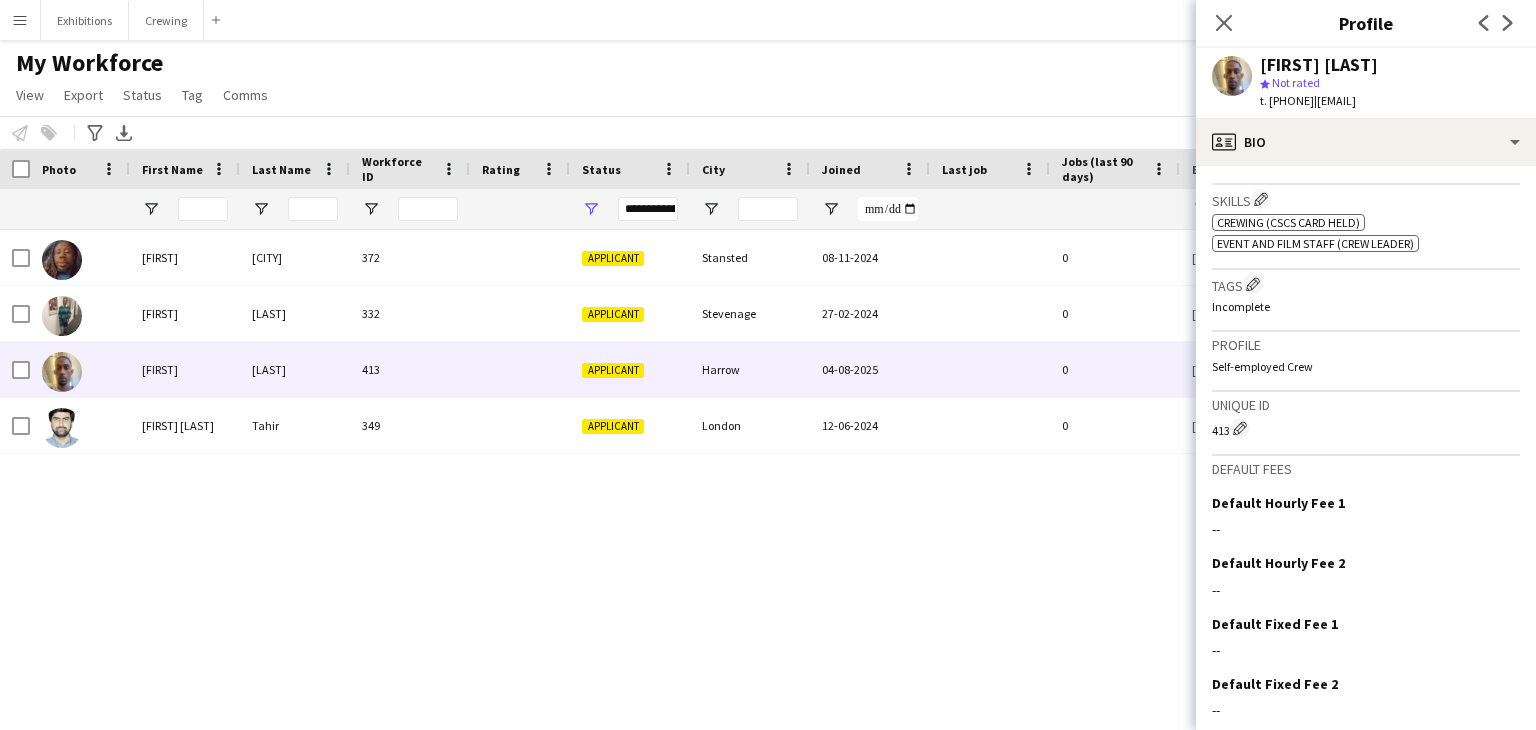 scroll, scrollTop: 731, scrollLeft: 0, axis: vertical 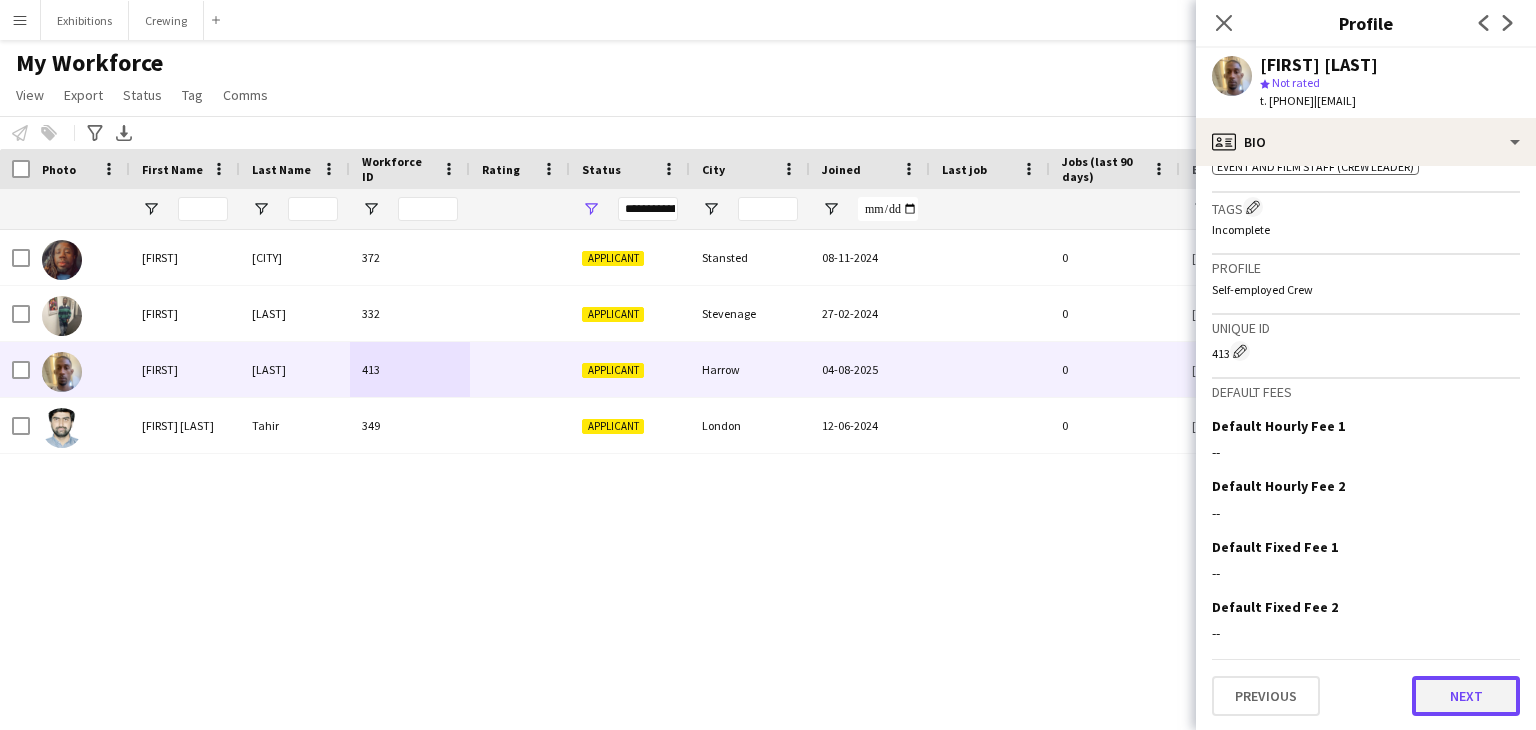 click on "Next" 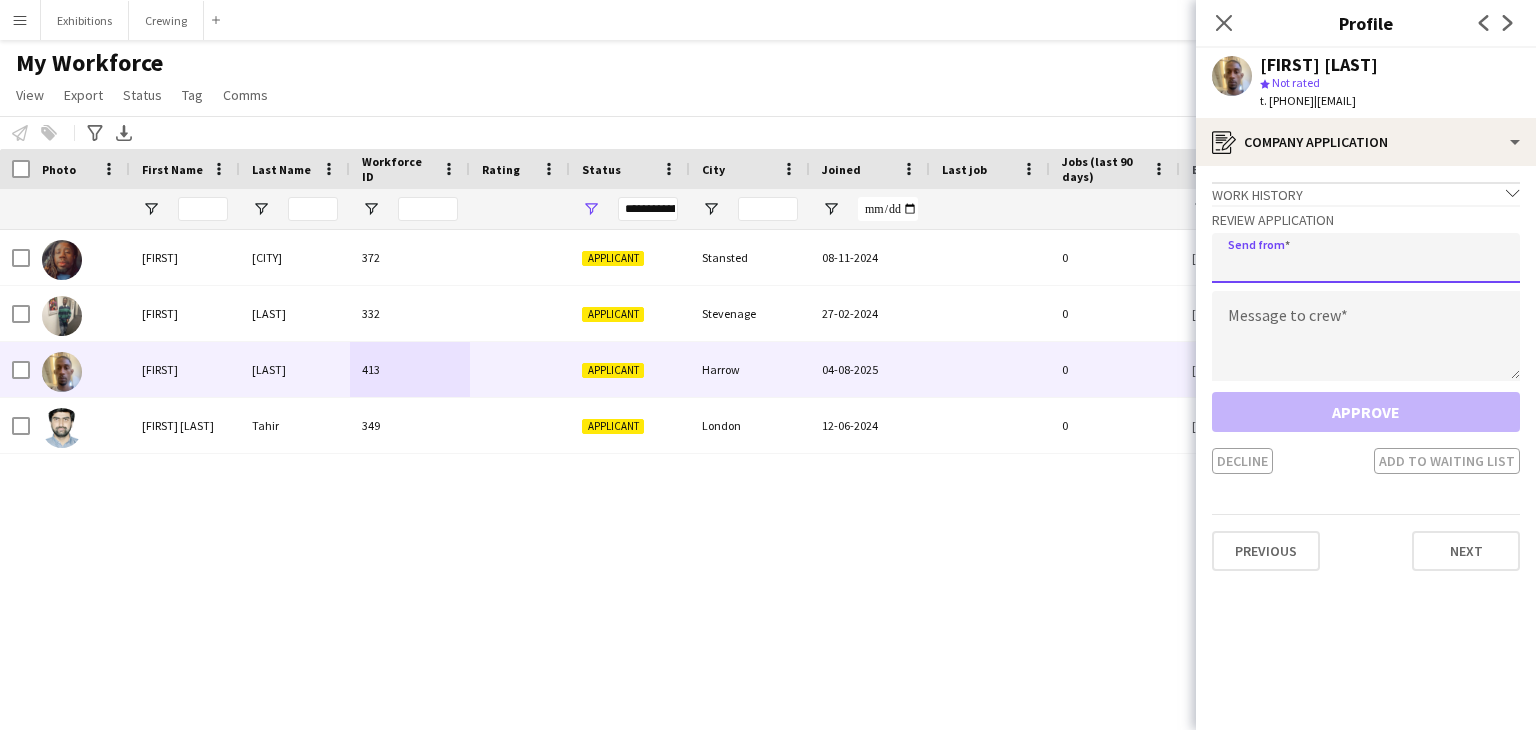 click 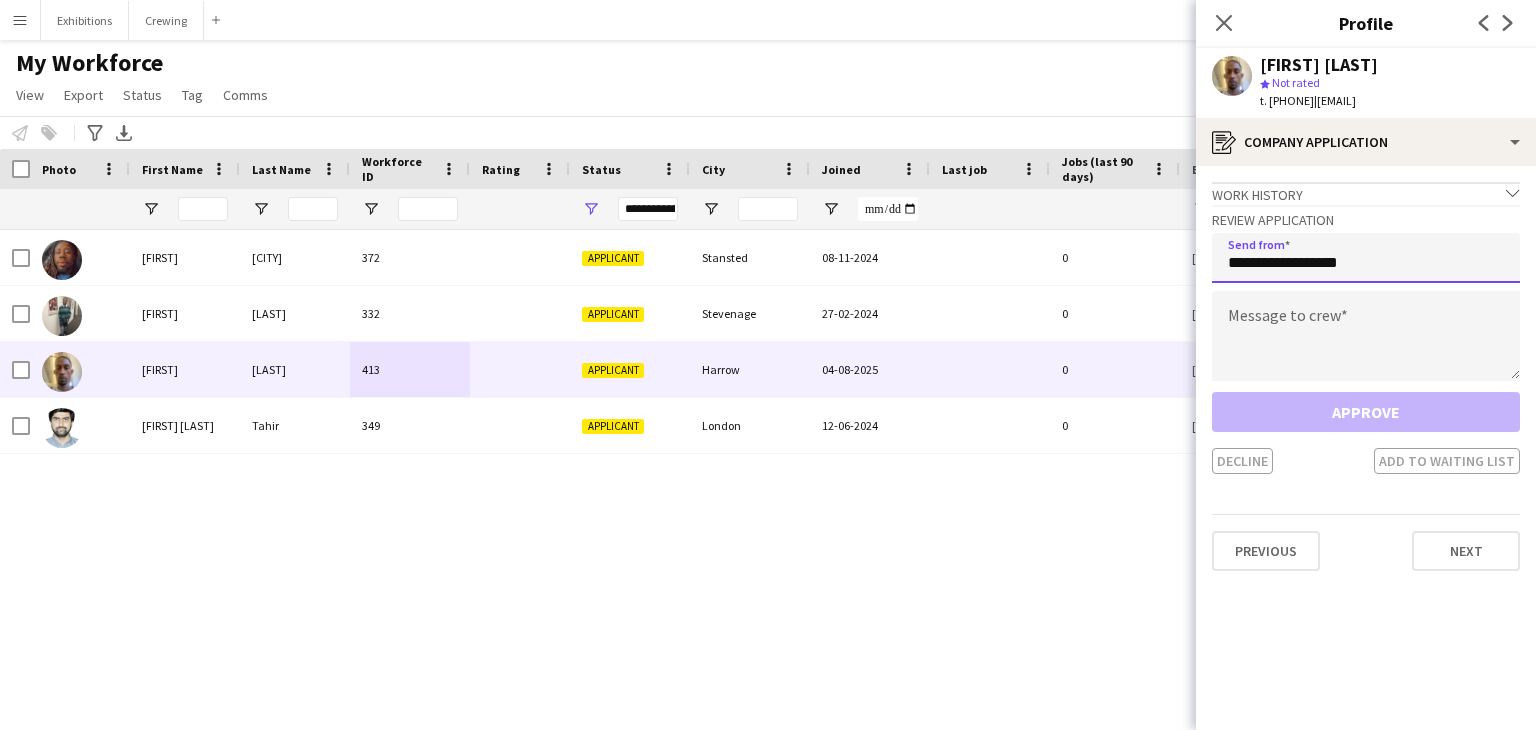 type on "**********" 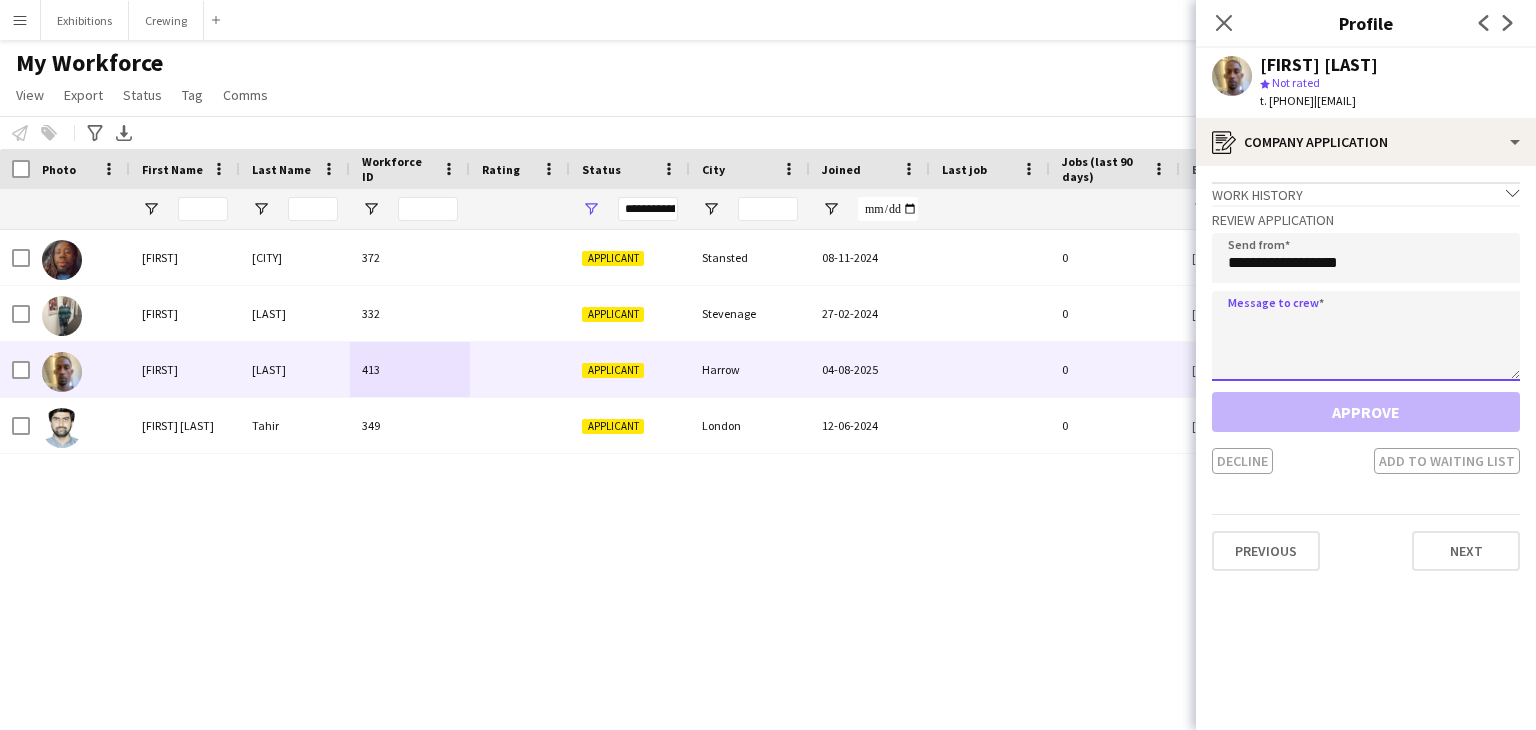 click 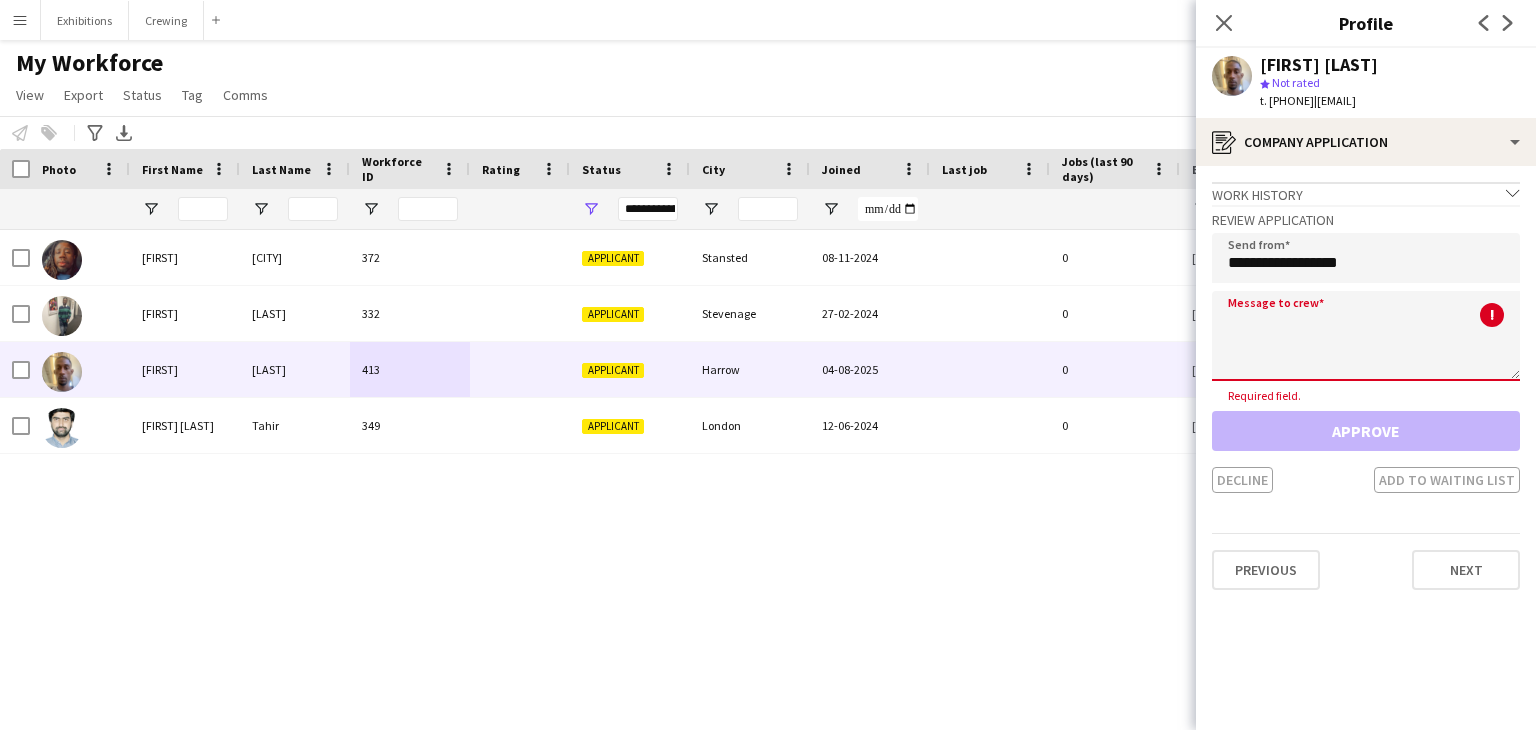 click 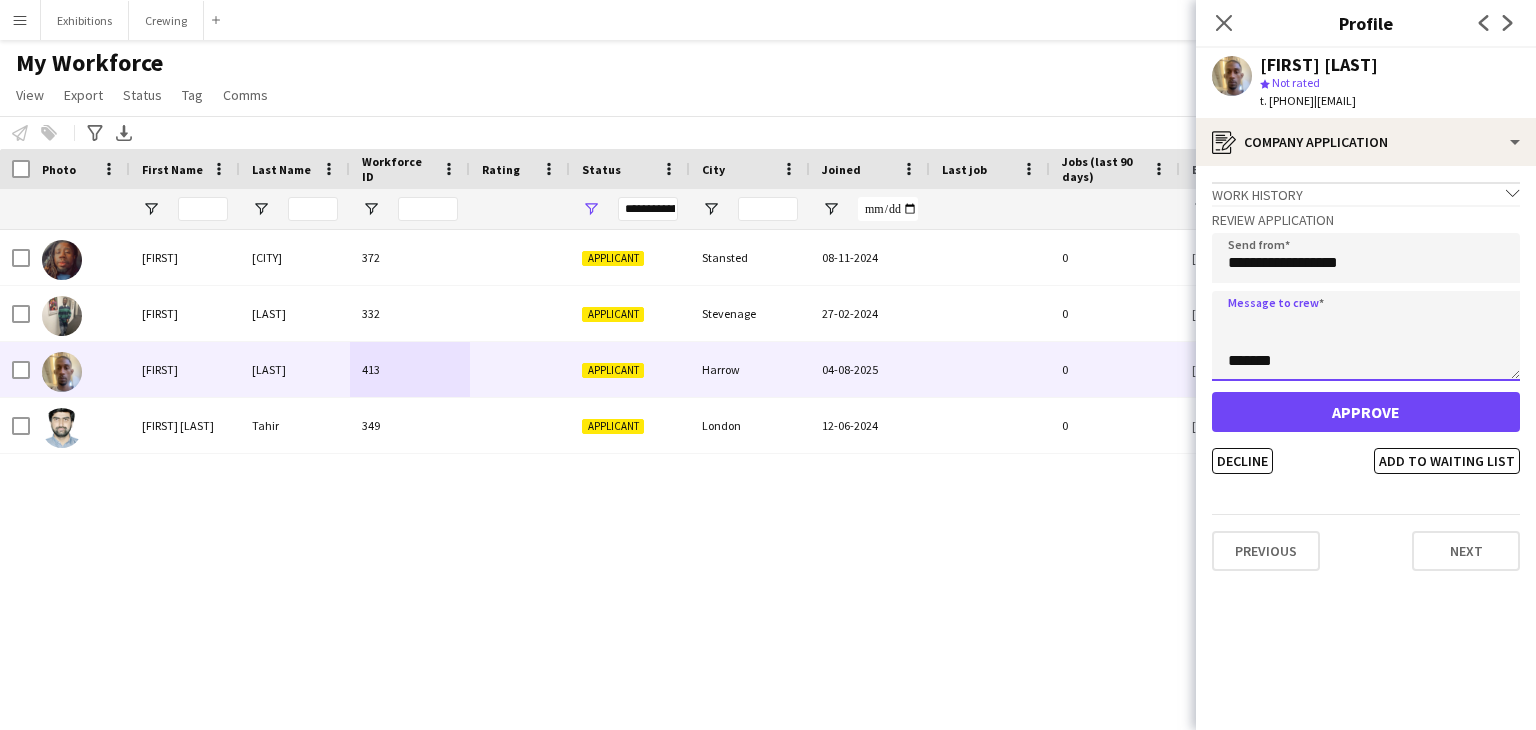 scroll, scrollTop: 0, scrollLeft: 0, axis: both 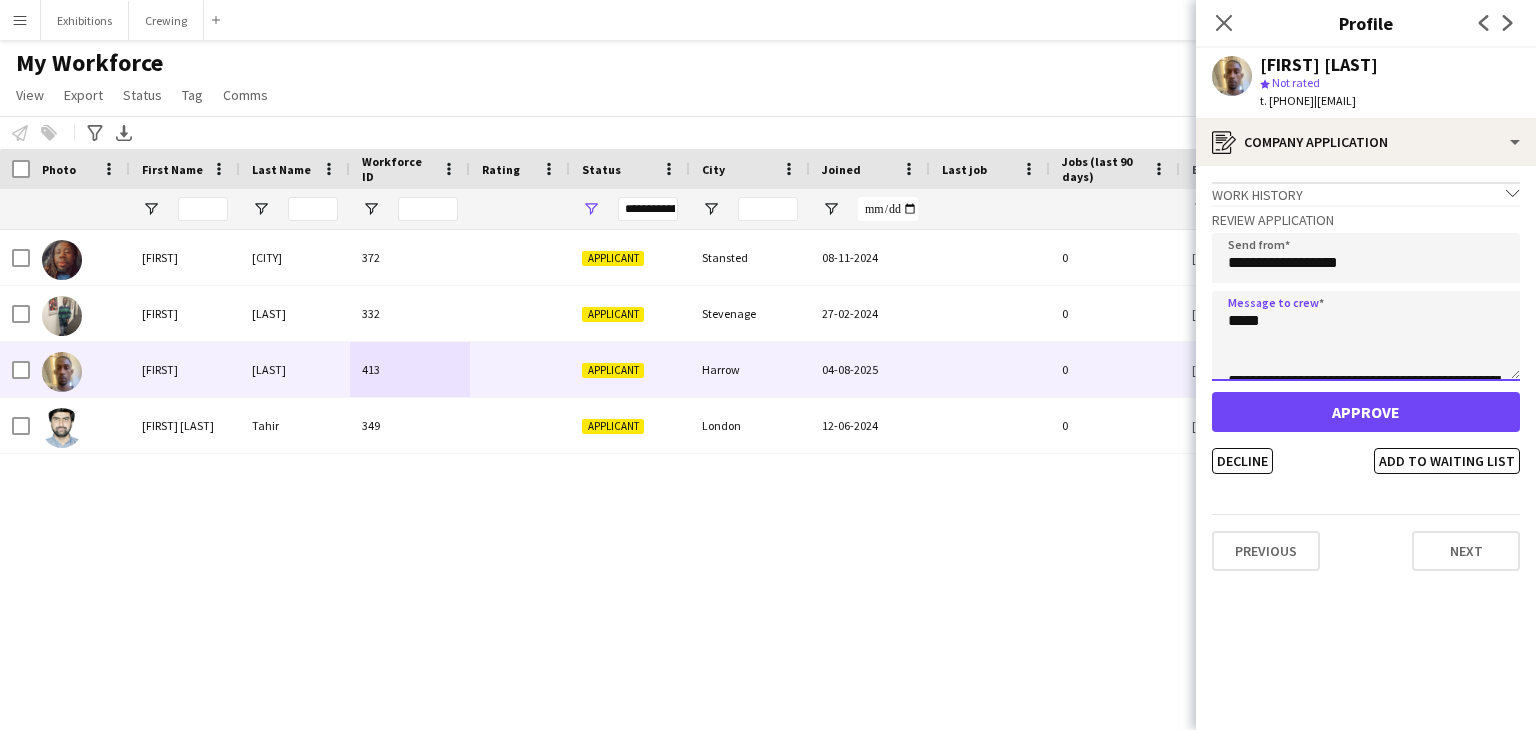 click on "**********" 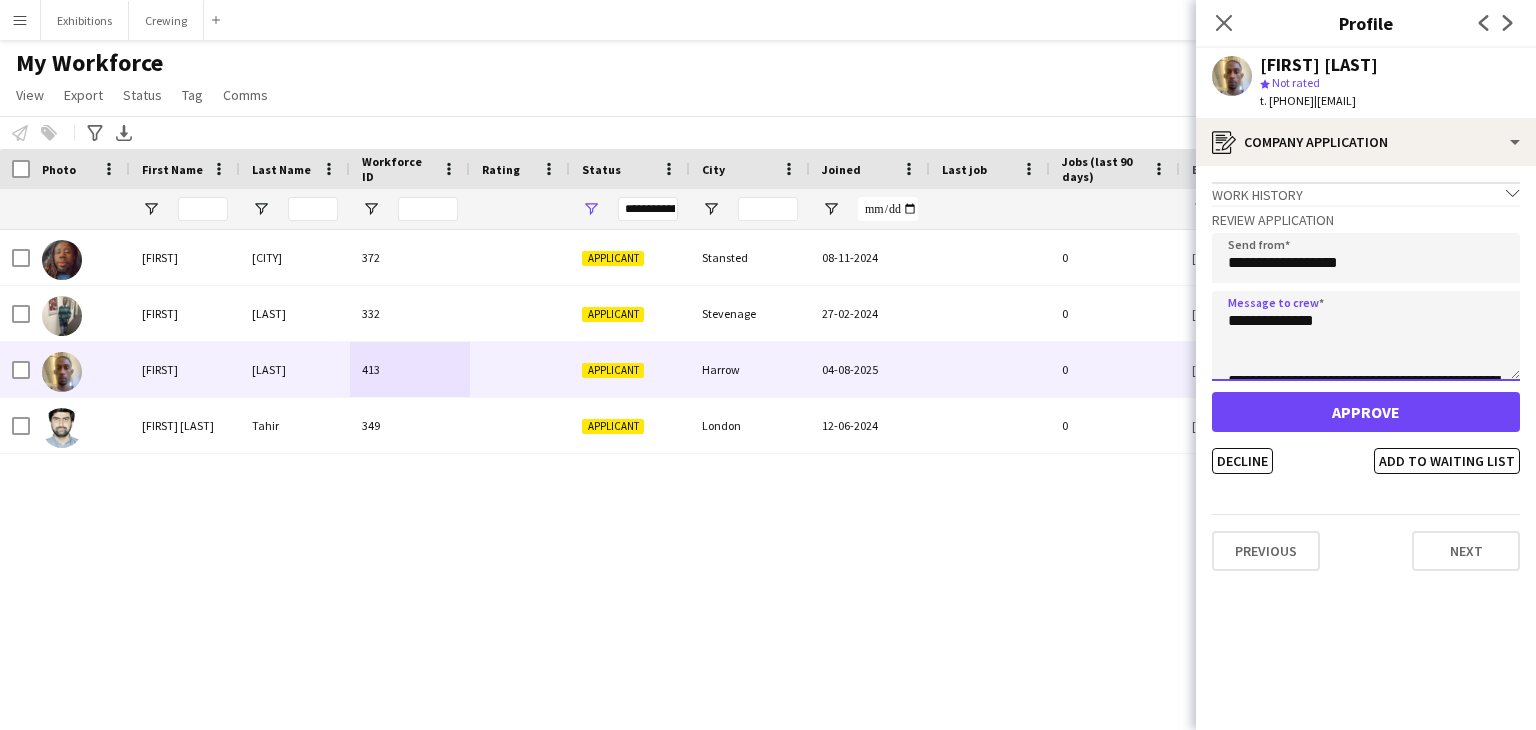 type on "**********" 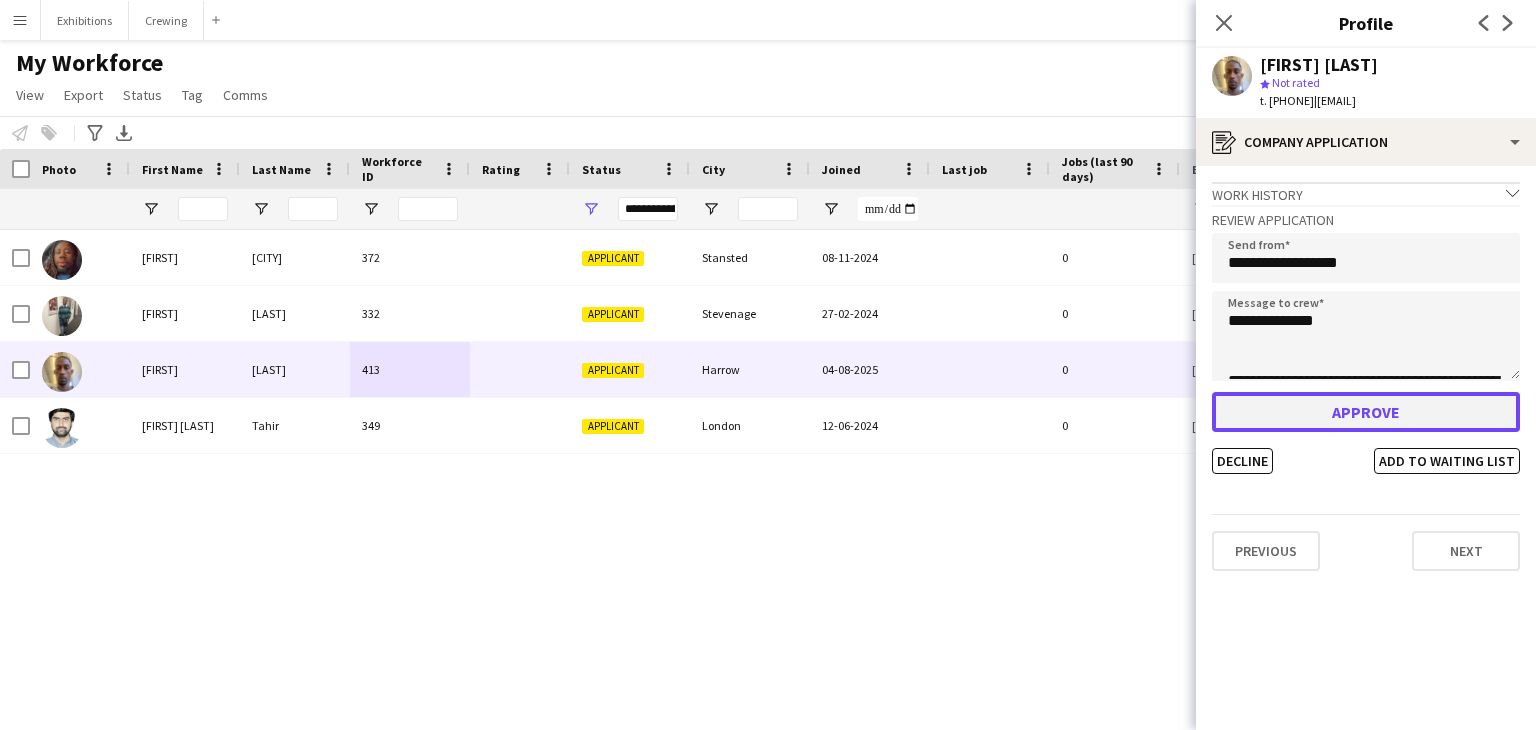 click on "Approve" 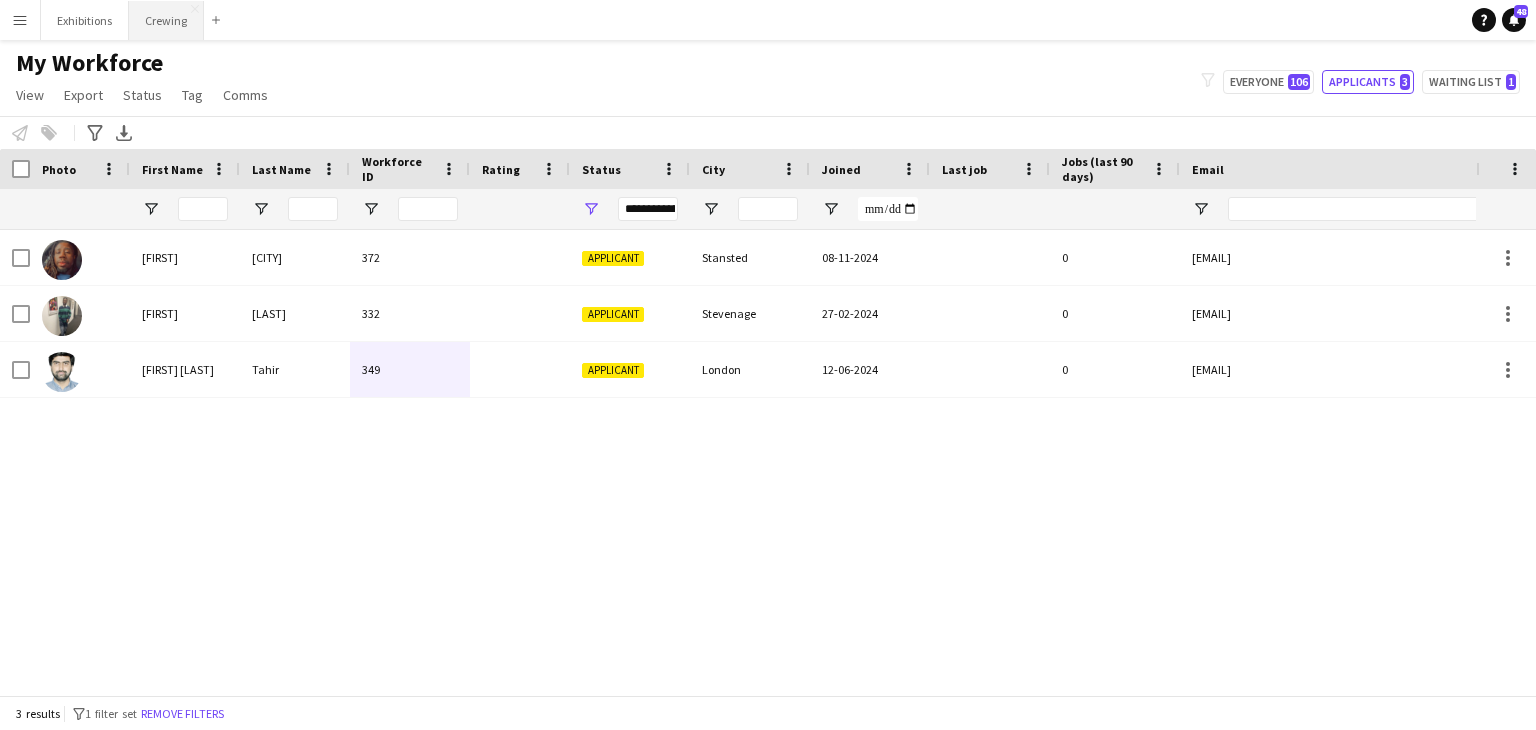 click on "Crewing
Close" at bounding box center (166, 20) 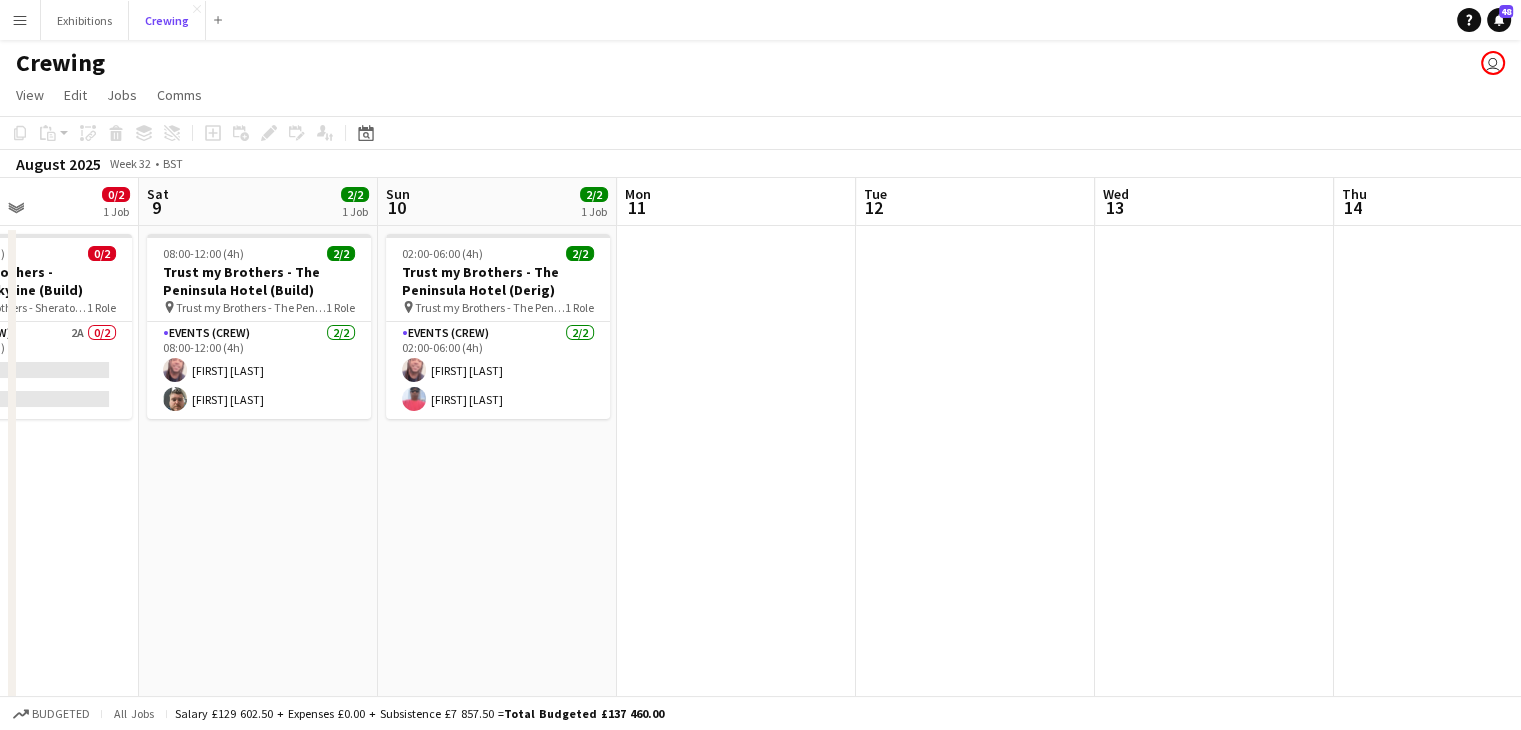 scroll, scrollTop: 0, scrollLeft: 561, axis: horizontal 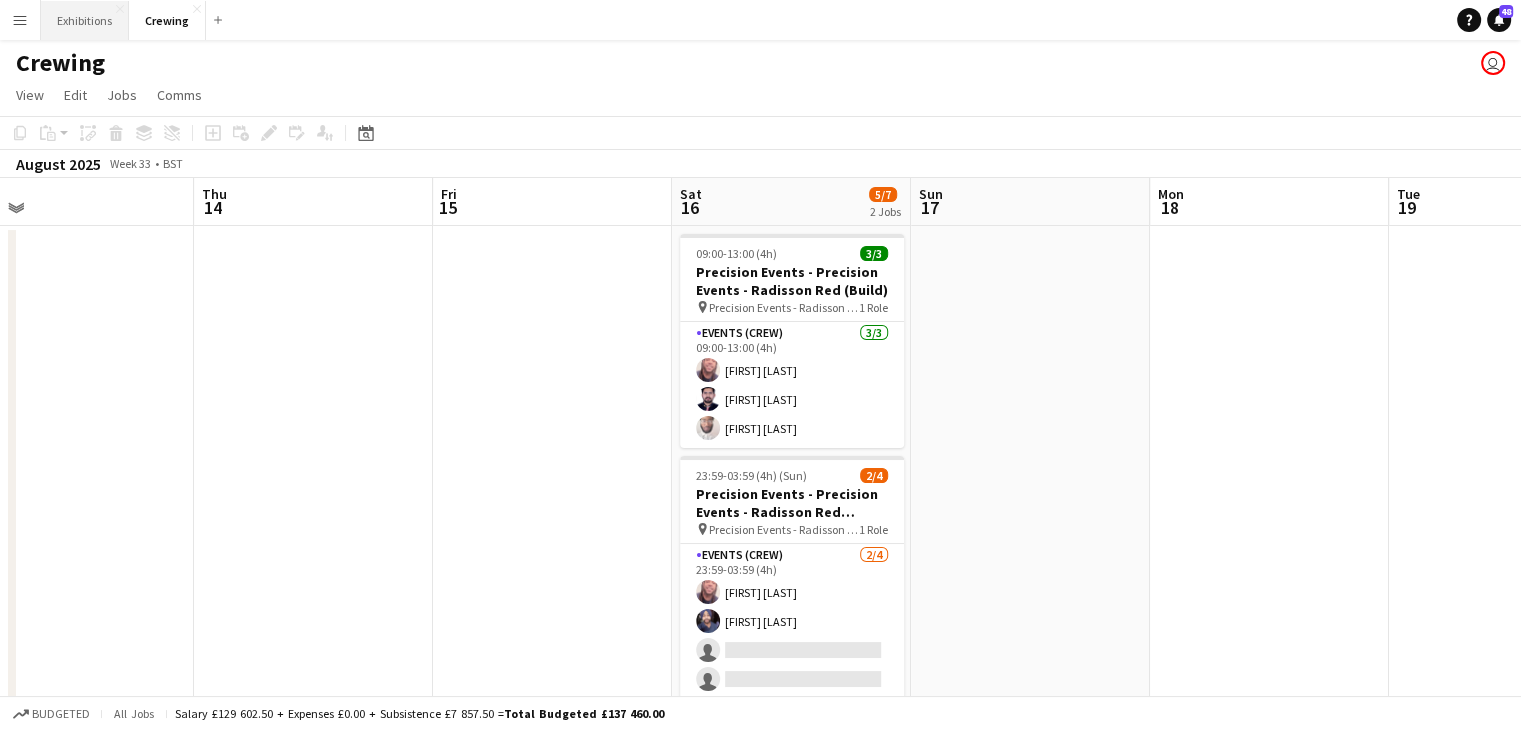 click on "Exhibitions
Close" at bounding box center [85, 20] 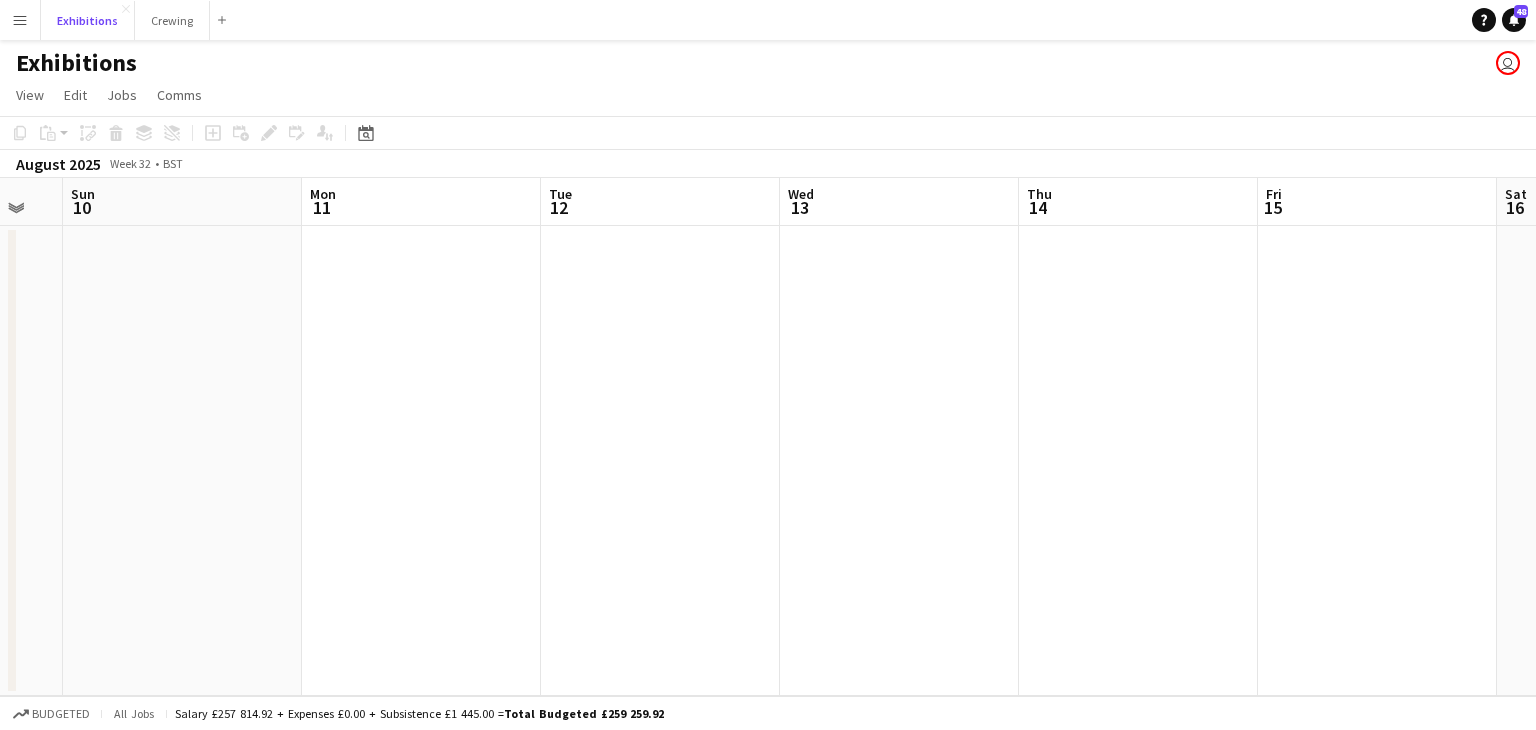 scroll, scrollTop: 0, scrollLeft: 638, axis: horizontal 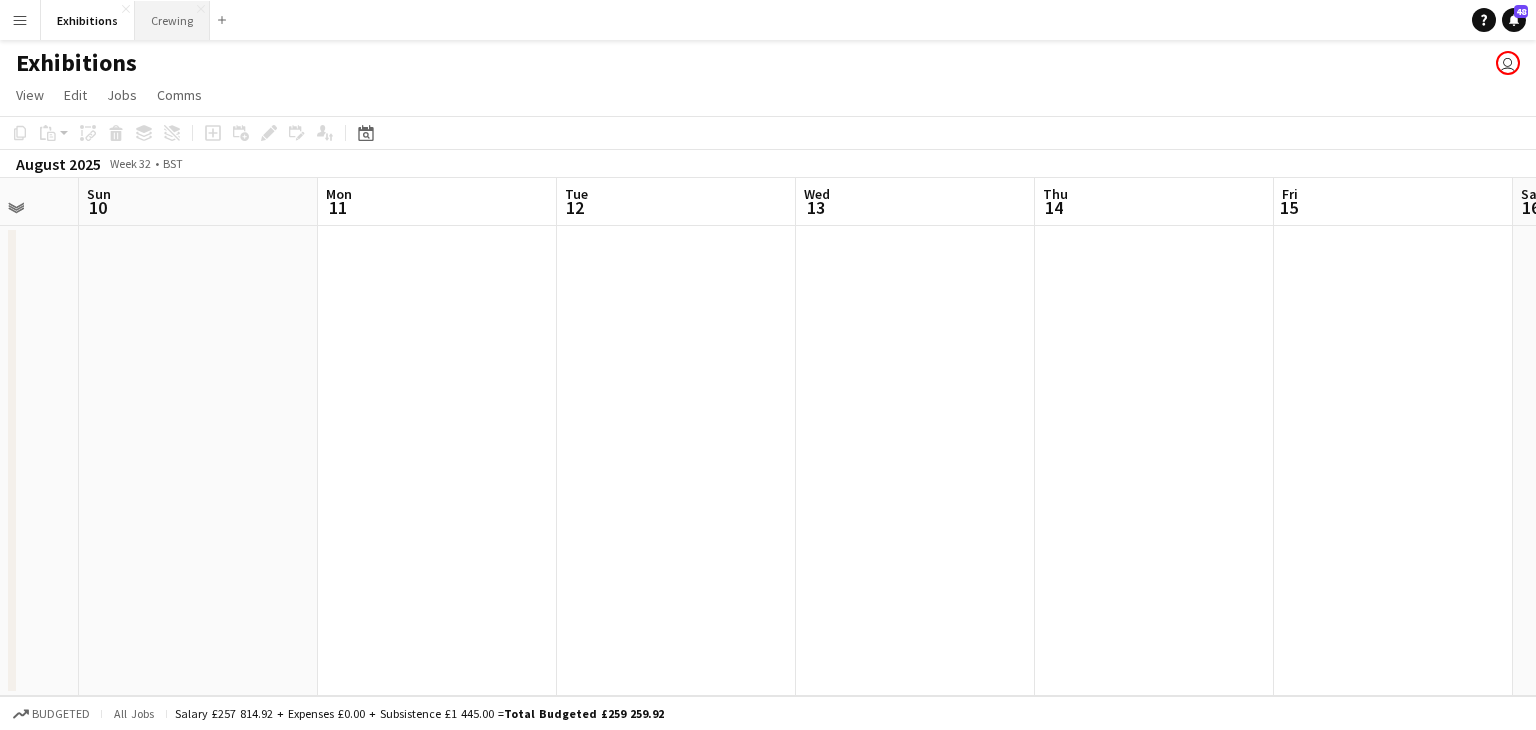 click on "Crewing
Close" at bounding box center (172, 20) 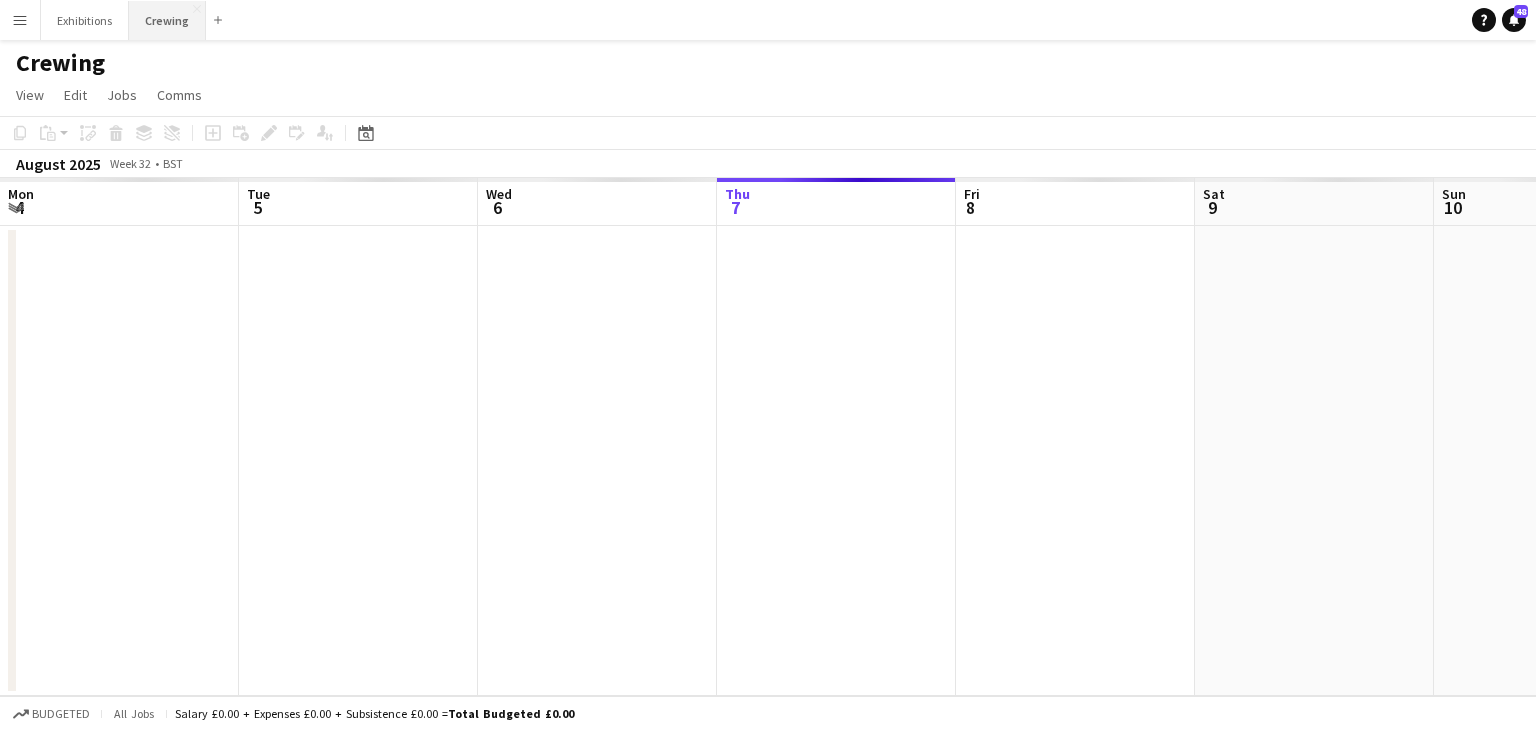 scroll, scrollTop: 0, scrollLeft: 478, axis: horizontal 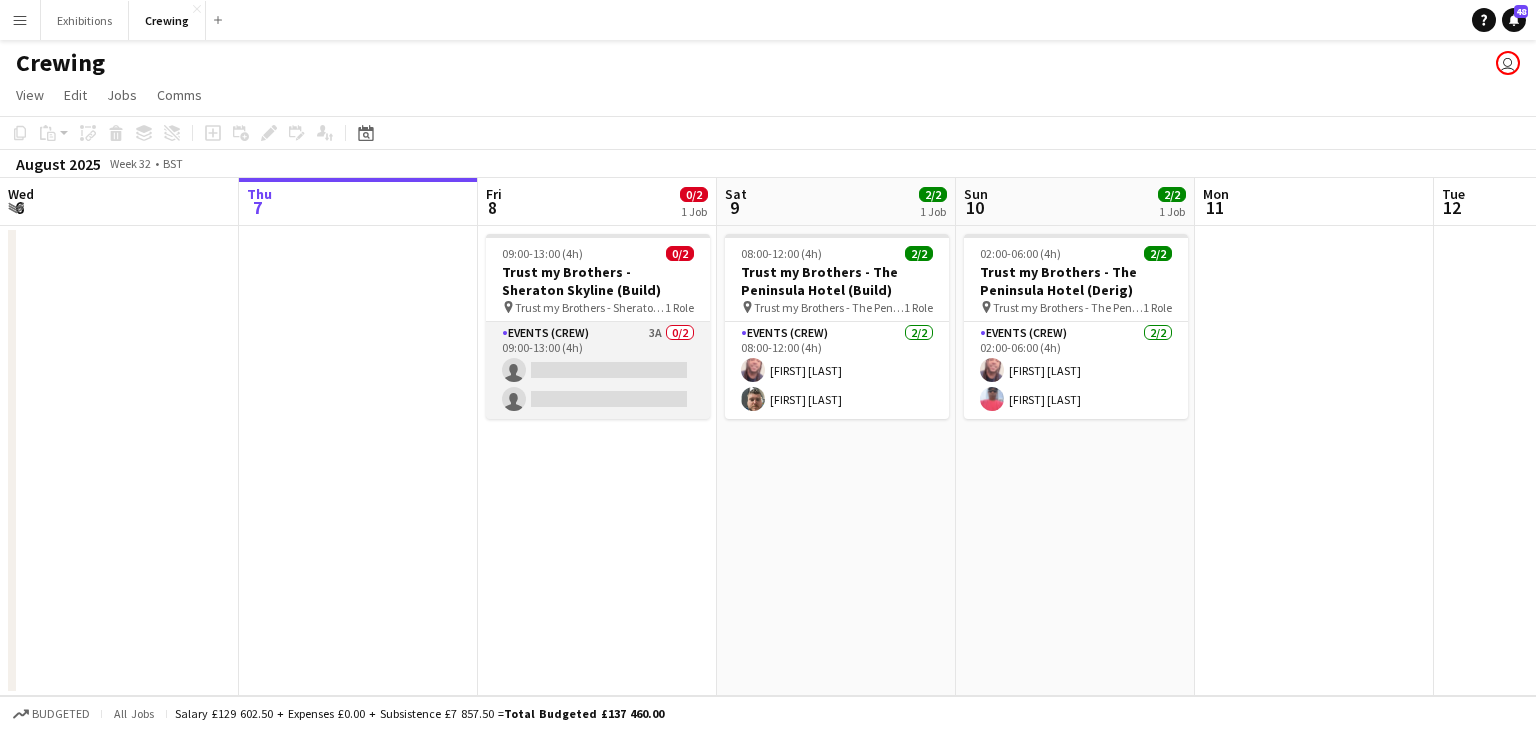 click on "Events (Crew)   3A   0/2   09:00-13:00 (4h)
single-neutral-actions
single-neutral-actions" at bounding box center (598, 370) 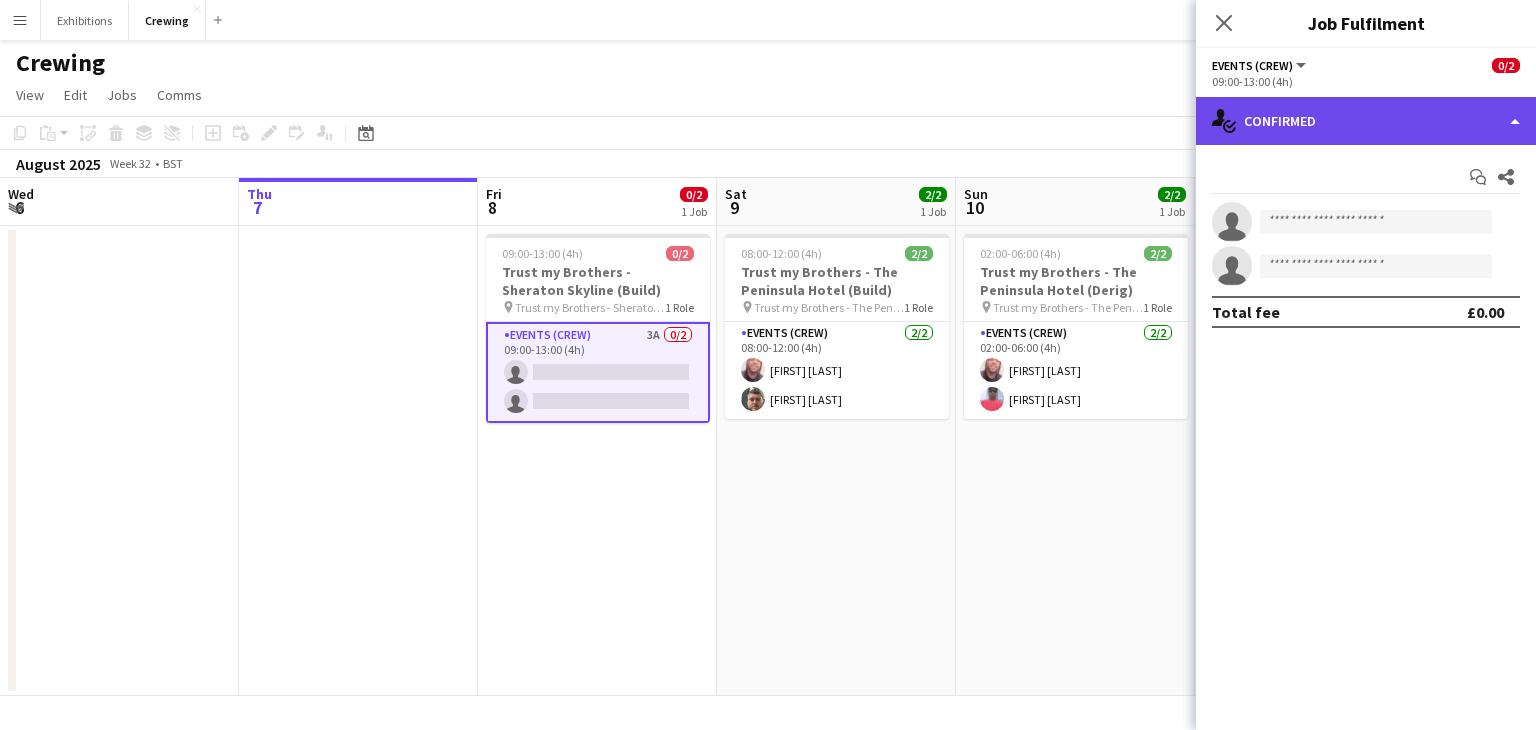 click on "single-neutral-actions-check-2
Confirmed" 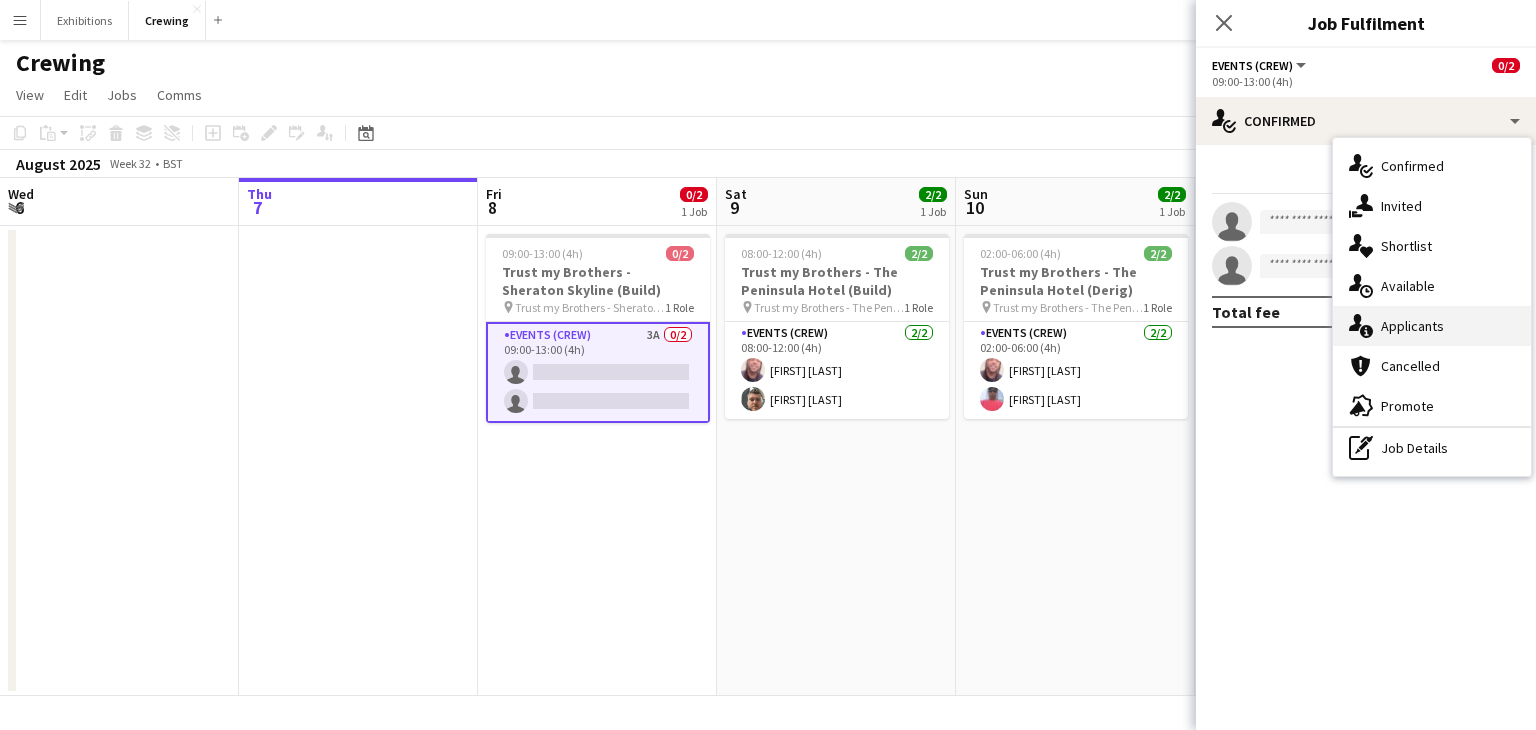 click on "single-neutral-actions-information
Applicants" at bounding box center [1432, 326] 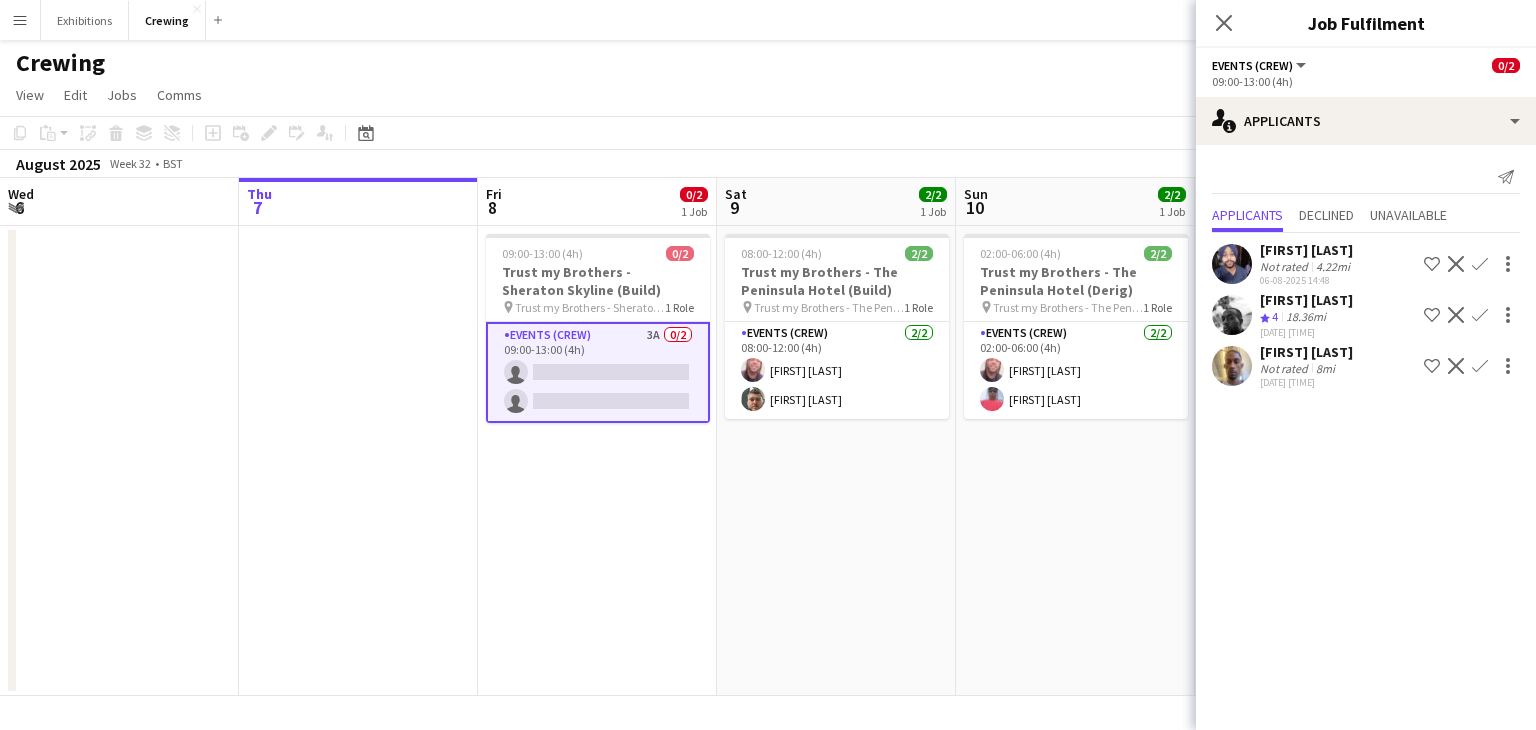 click on "[TIME] [FIRST] [LAST] [FIRST] [LAST]" at bounding box center (1075, 461) 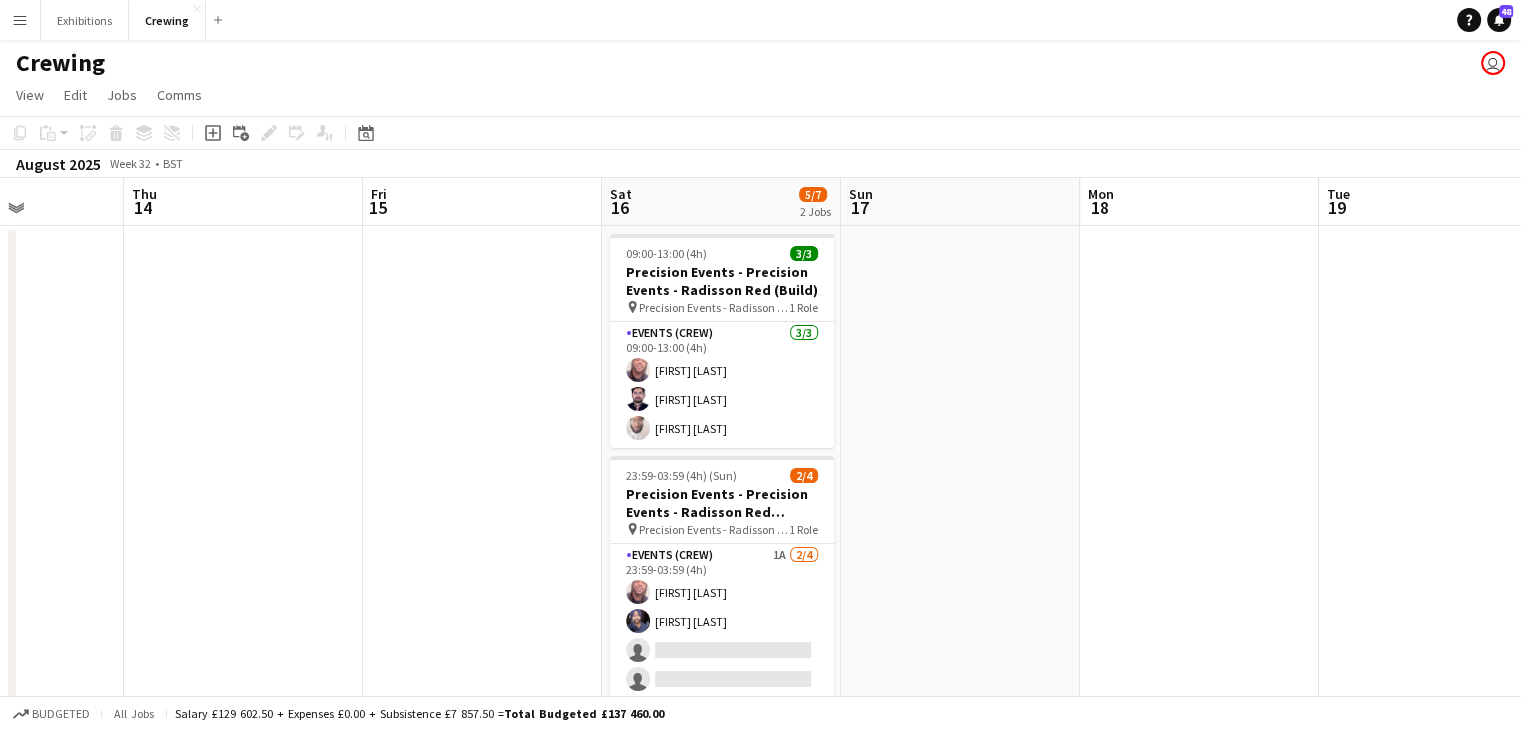scroll, scrollTop: 0, scrollLeft: 788, axis: horizontal 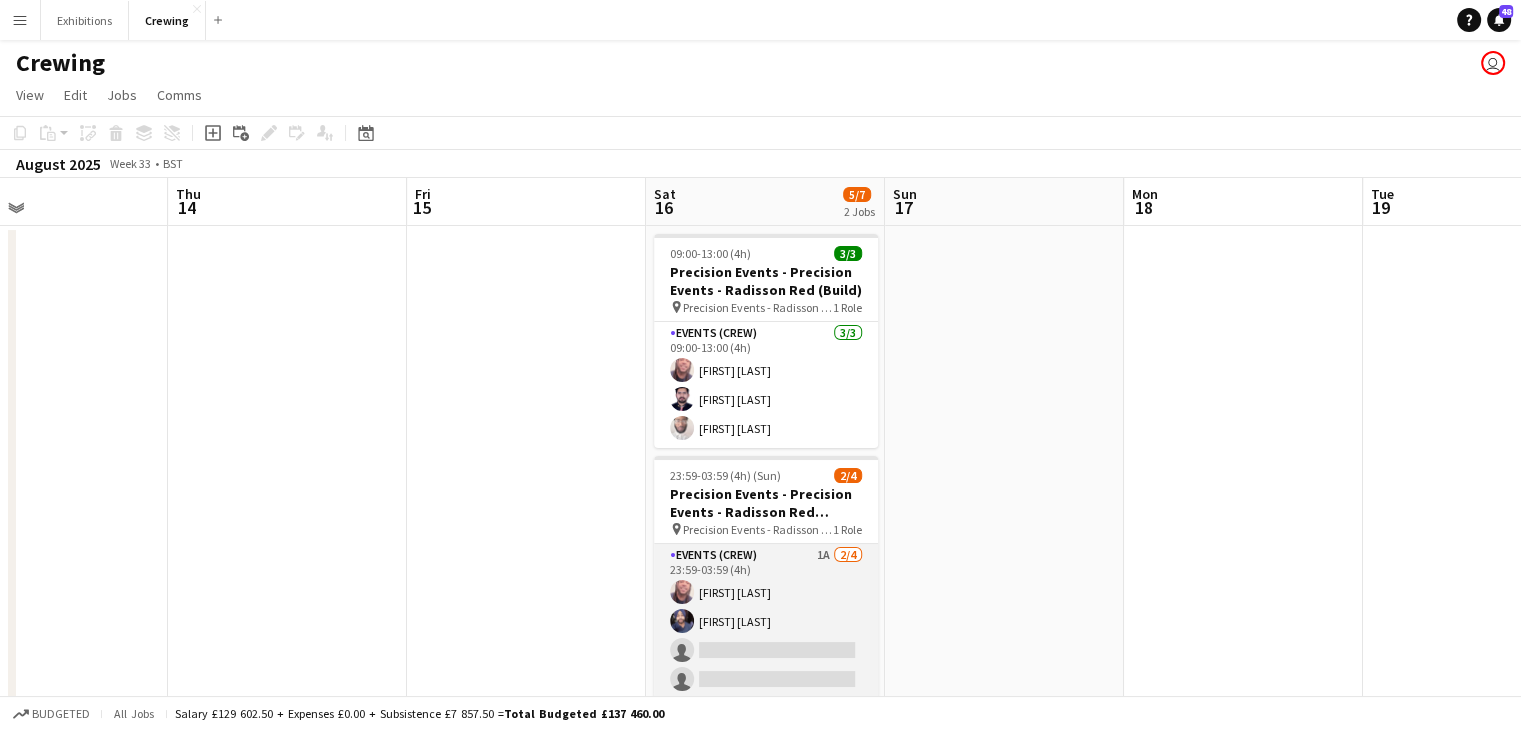 click on "[DATE] [TIME]
[FIRST] [LAST]
single-neutral-actions
single-neutral-actions" at bounding box center (766, 621) 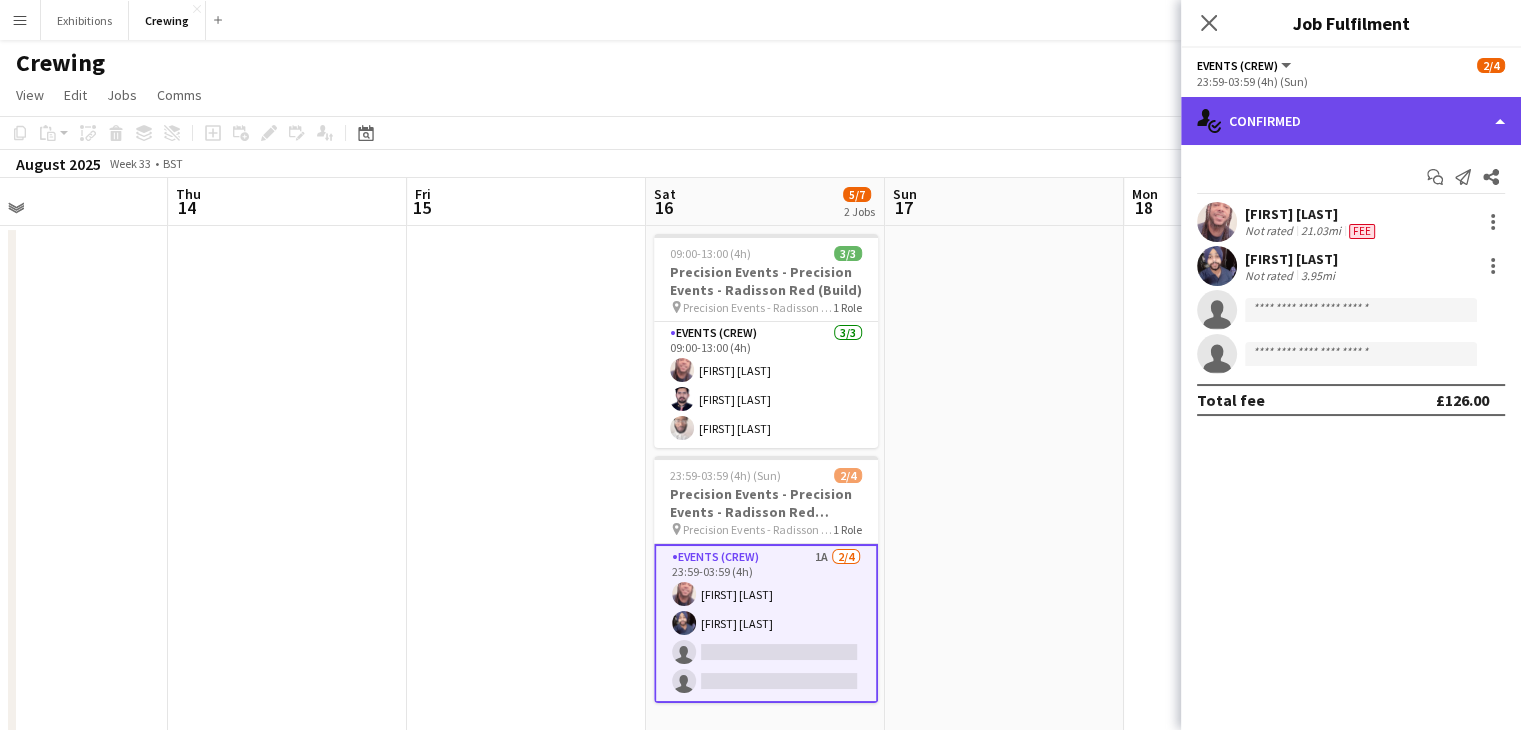 click on "single-neutral-actions-check-2
Confirmed" 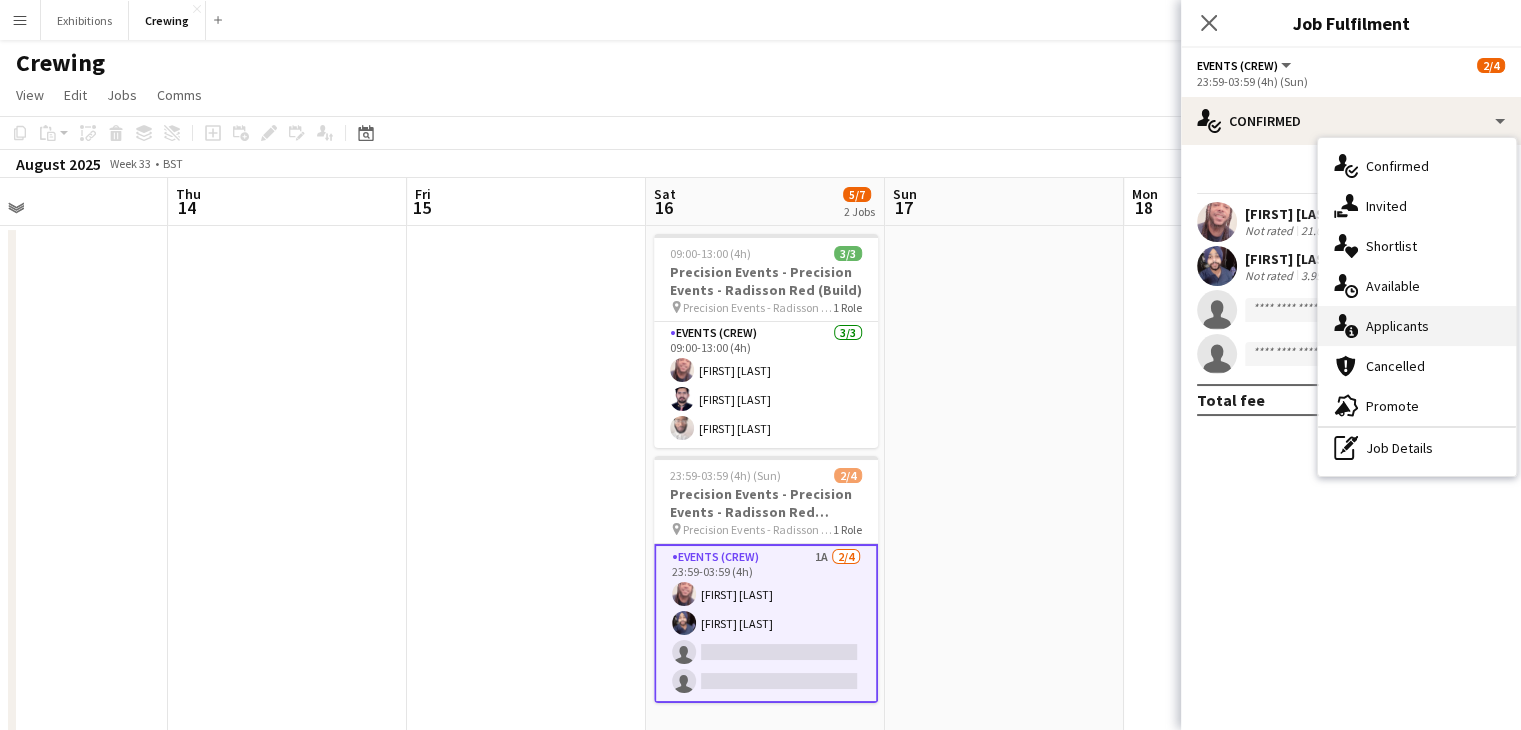 click on "single-neutral-actions-information
Applicants" at bounding box center [1417, 326] 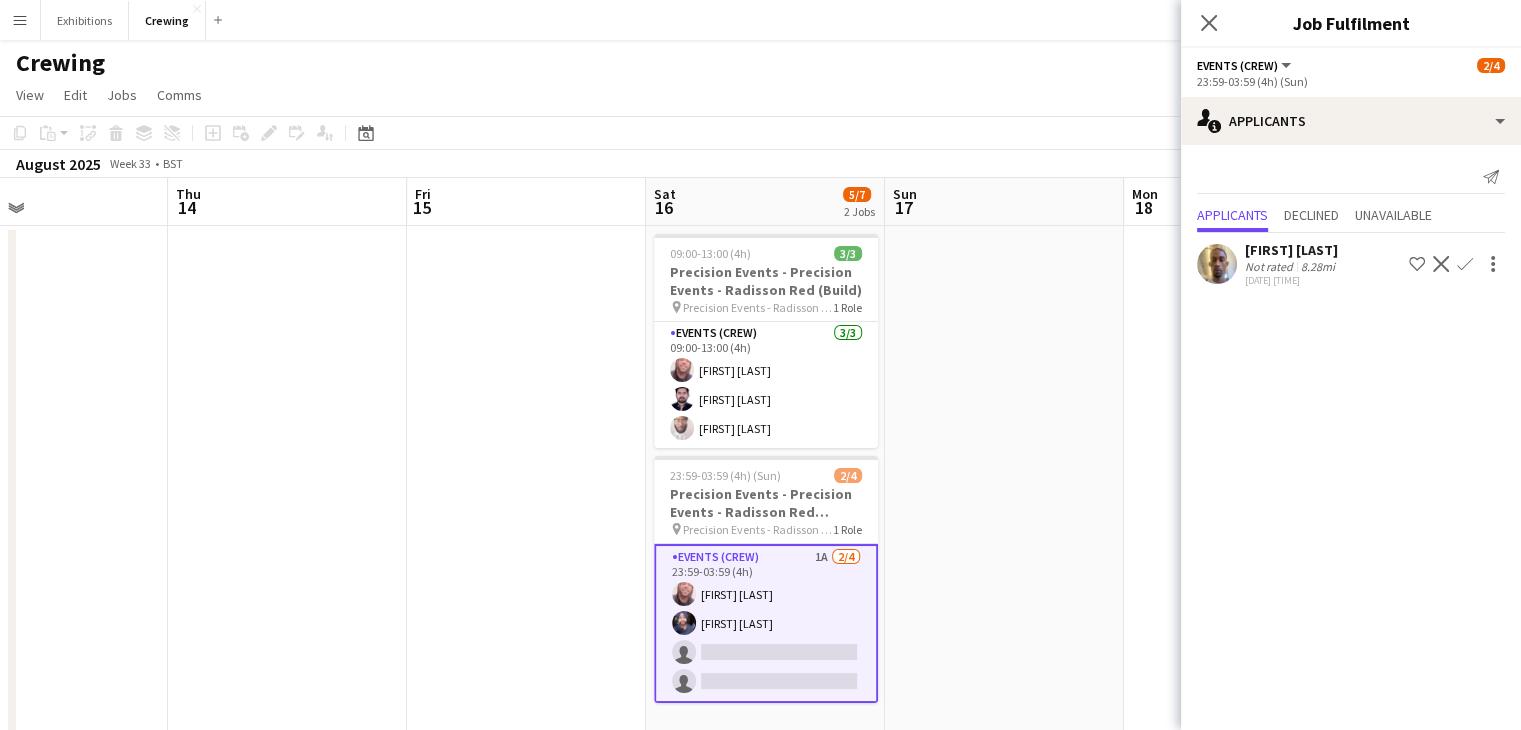 click on "Confirm" 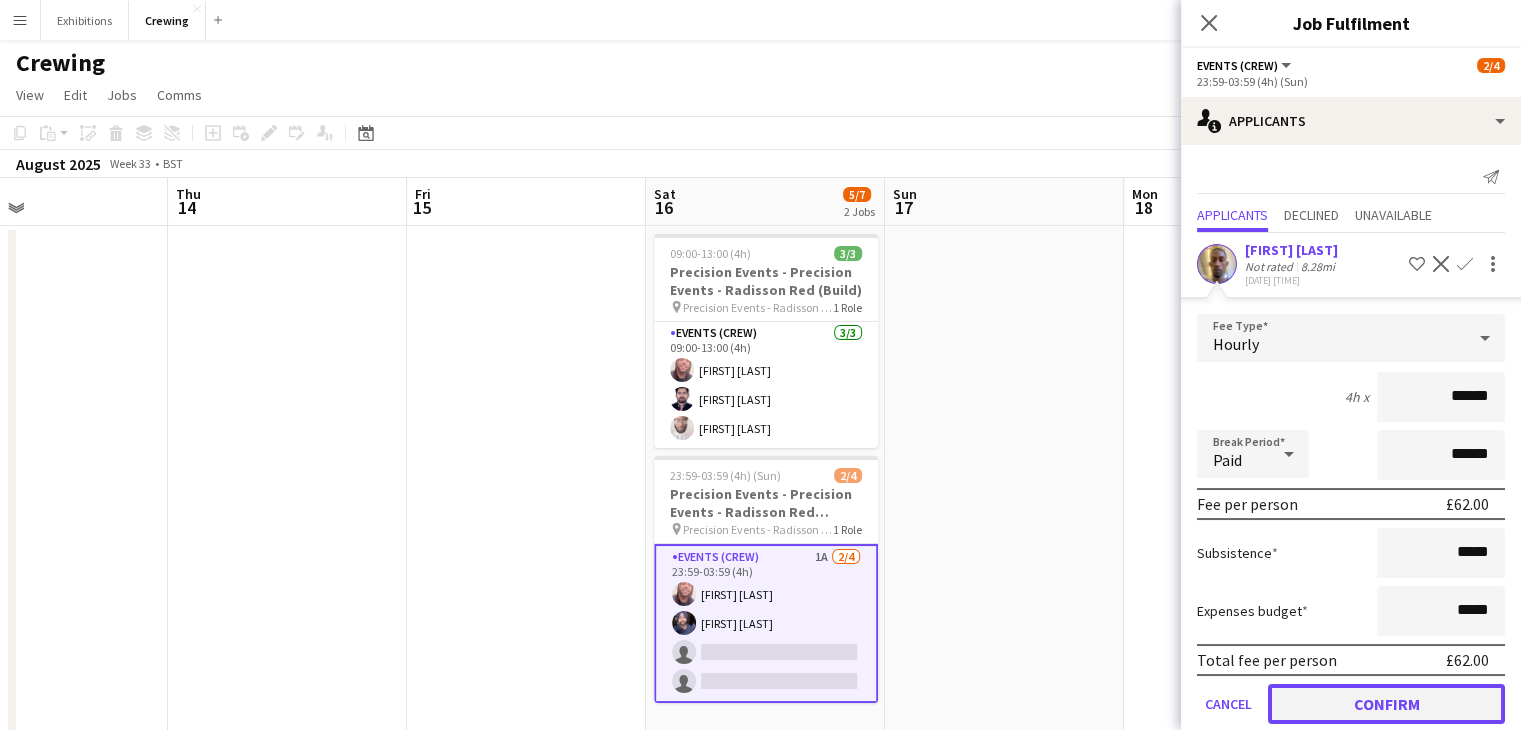 click on "Confirm" 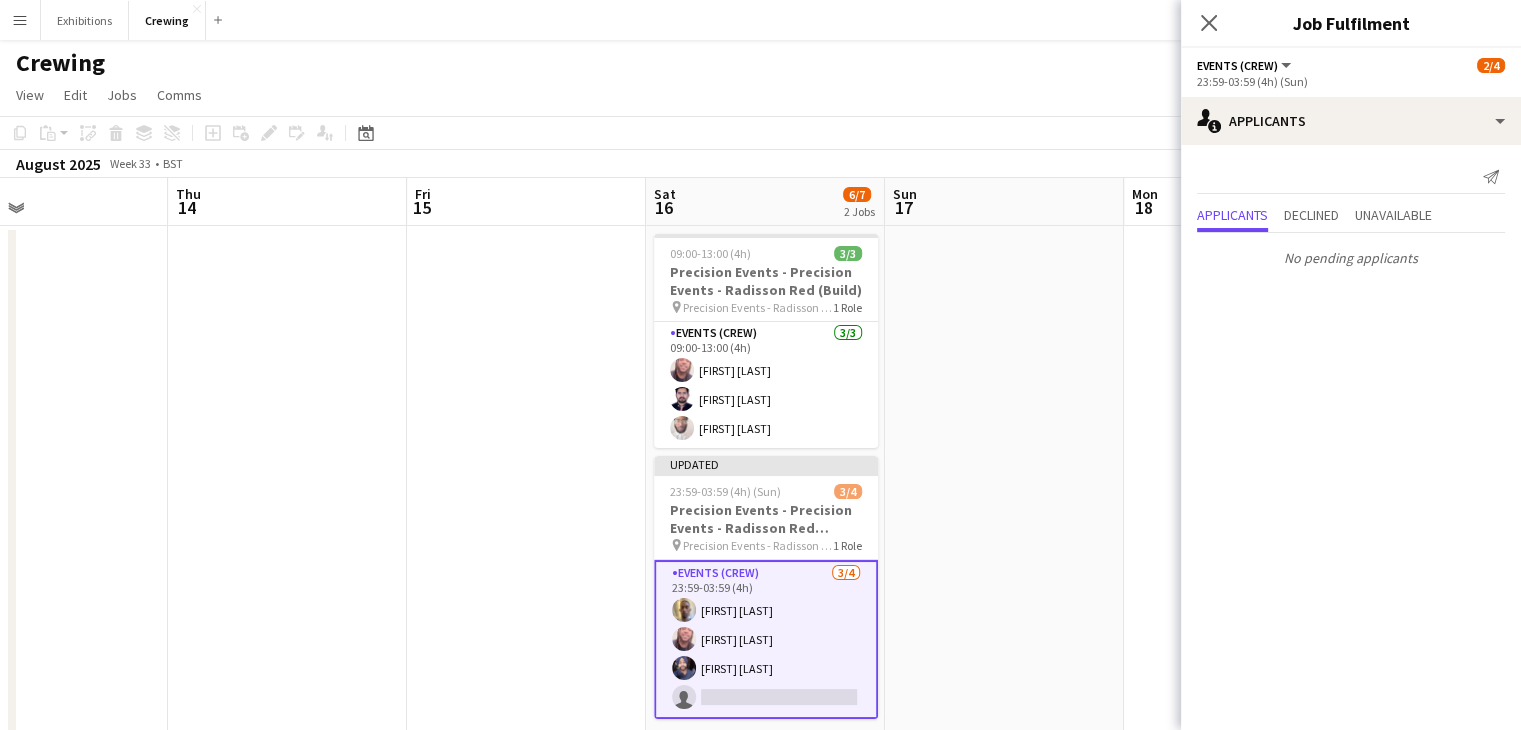 click at bounding box center [1243, 484] 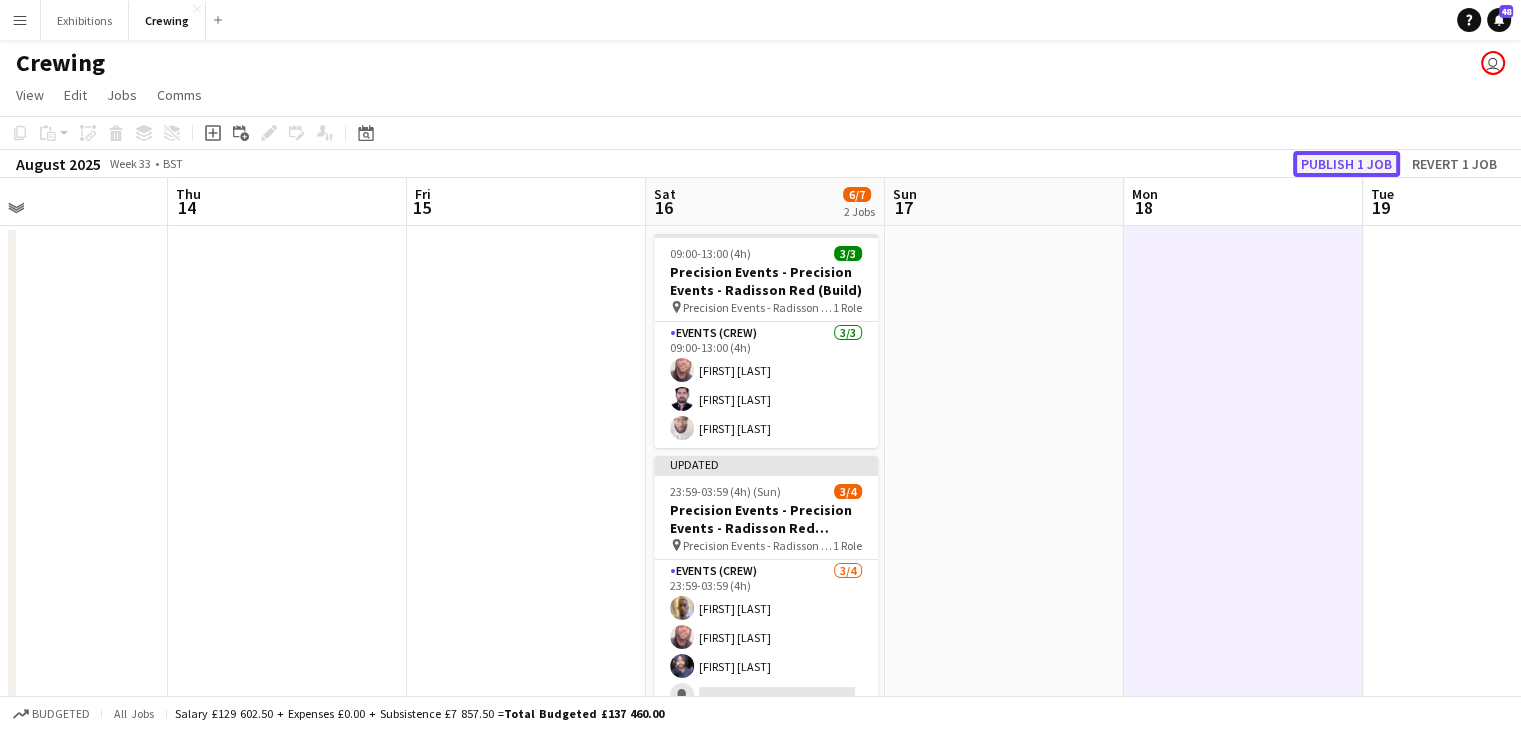 click on "Publish 1 job" 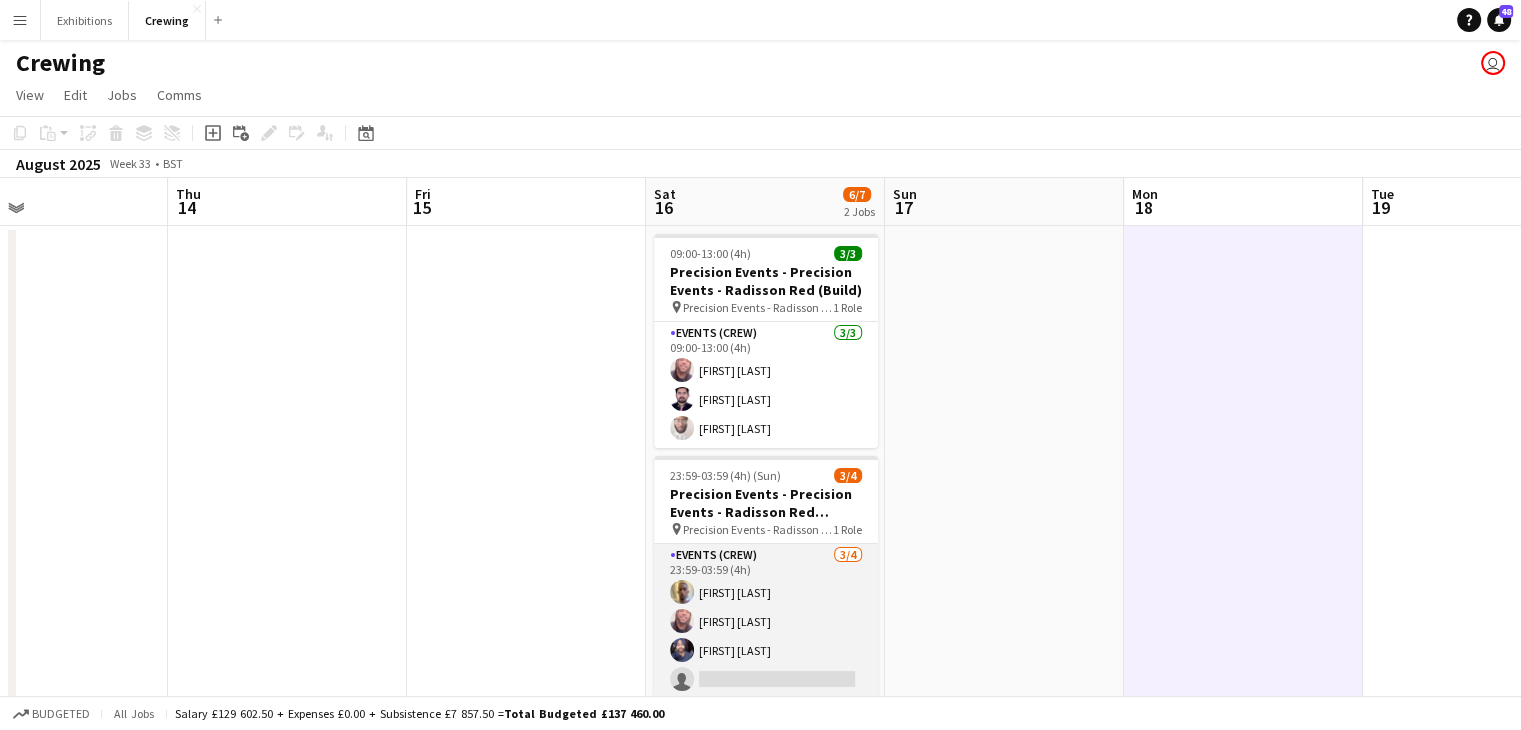 click on "[DATE] [TIME]
[FIRST] [LAST] [FIRST] [LAST]
single-neutral-actions" at bounding box center [766, 621] 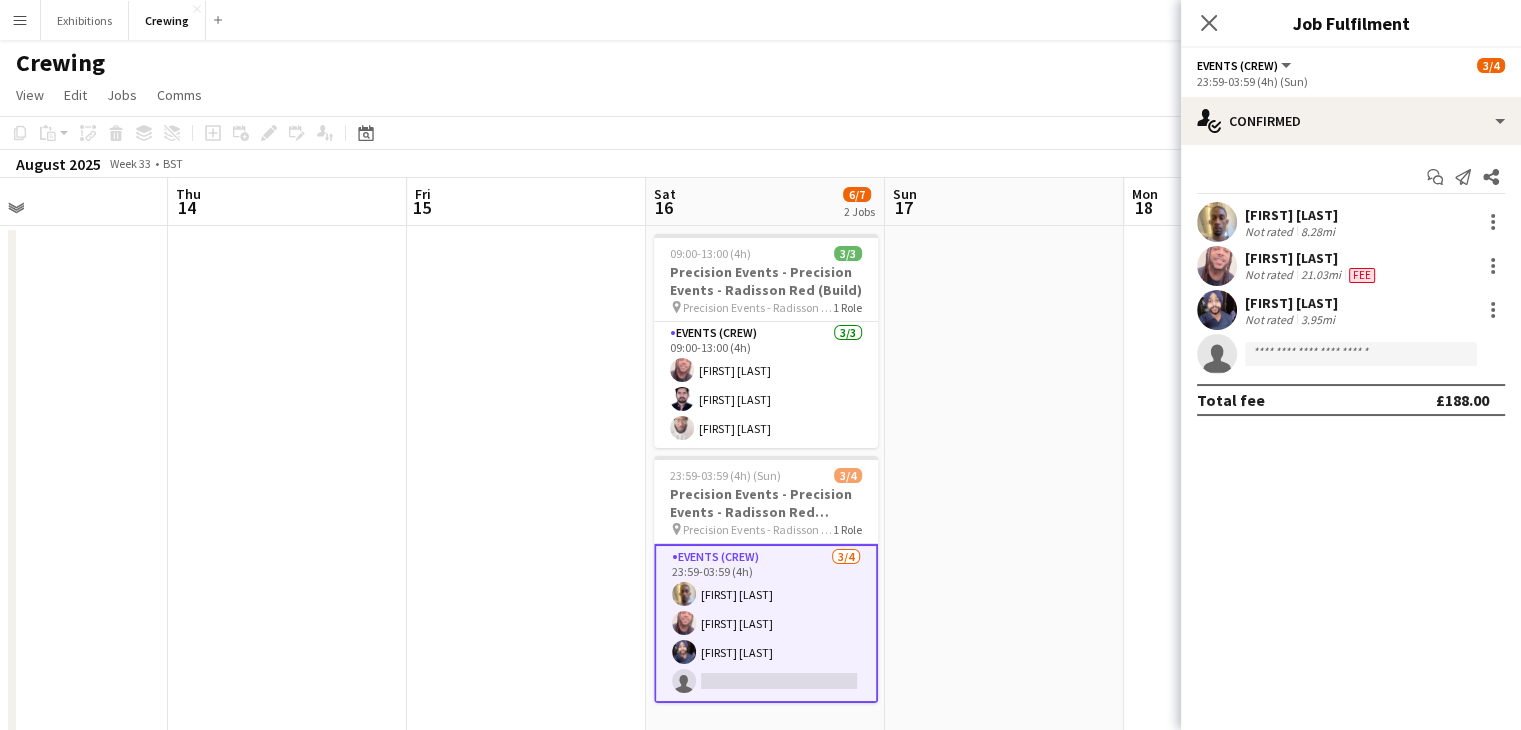click on "[FIRST] [LAST]" at bounding box center [1292, 215] 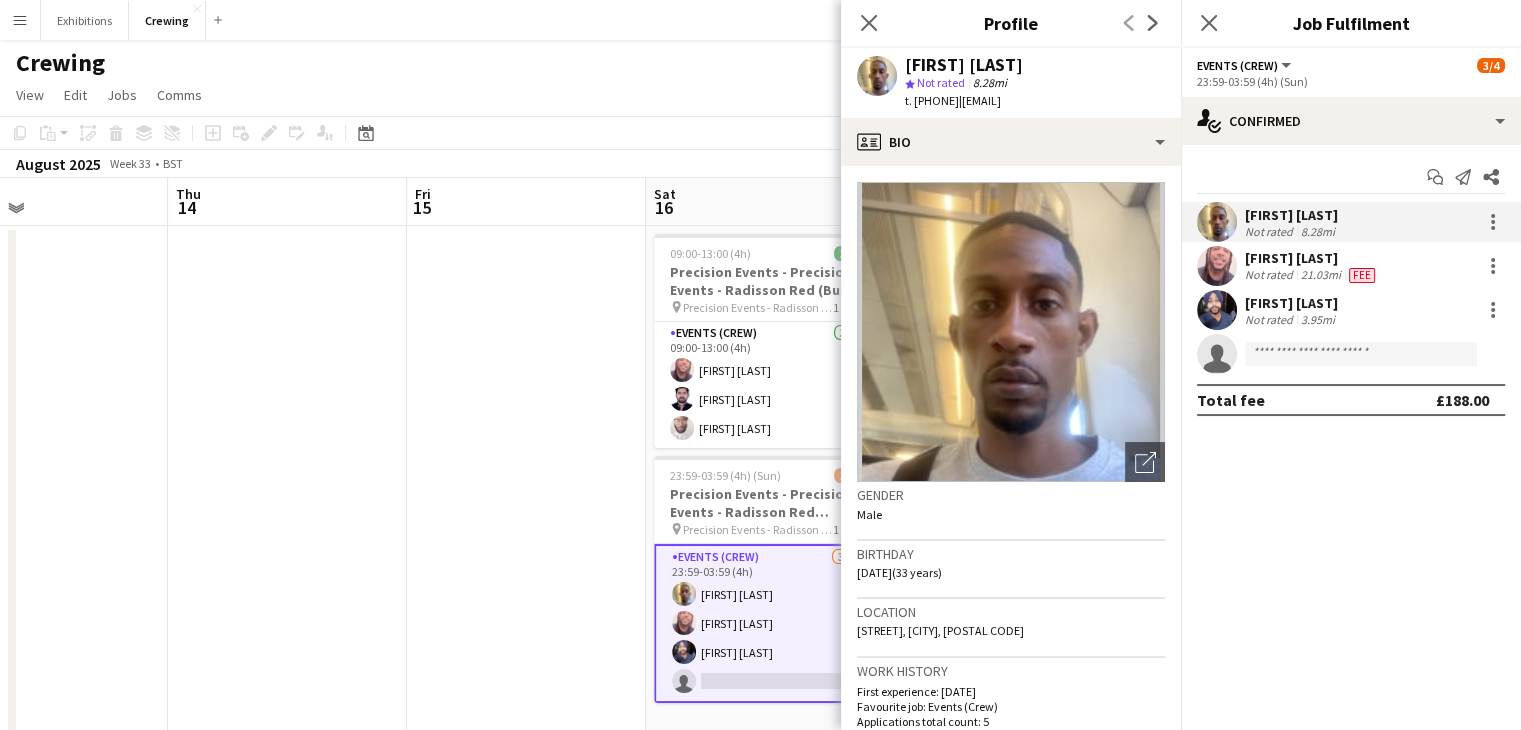 click at bounding box center (526, 484) 